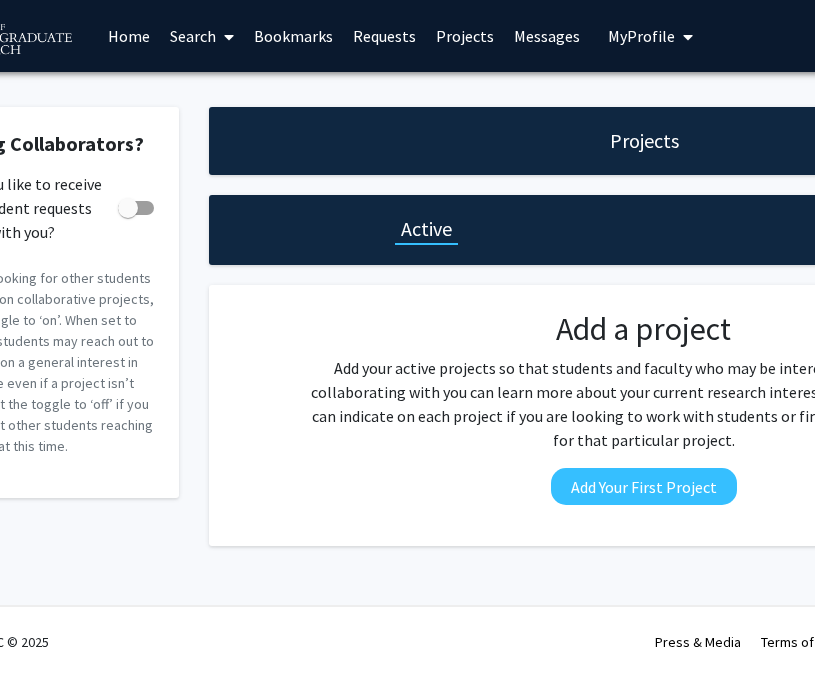 scroll, scrollTop: 0, scrollLeft: 129, axis: horizontal 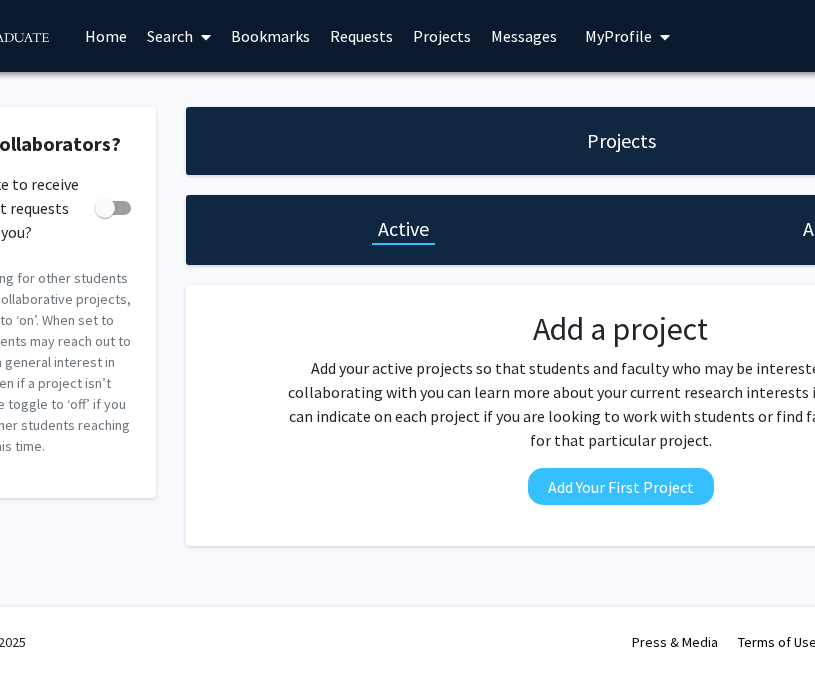 click on "Home" at bounding box center (106, 36) 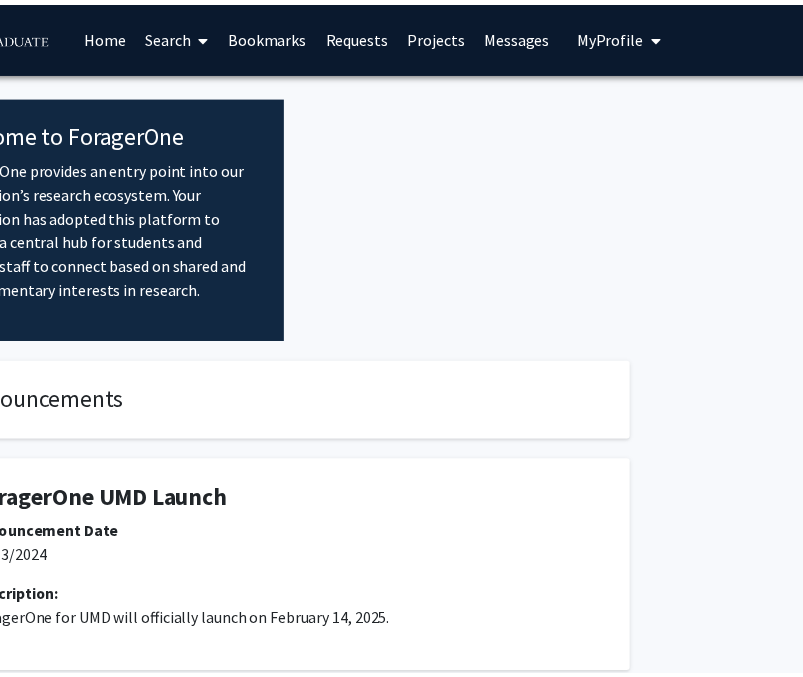 scroll, scrollTop: 0, scrollLeft: 0, axis: both 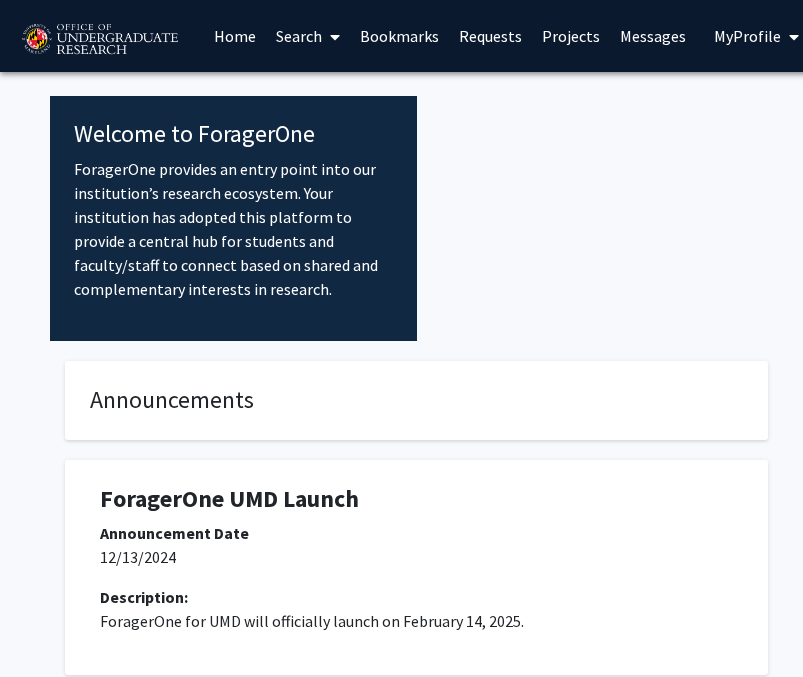 click at bounding box center [99, 40] 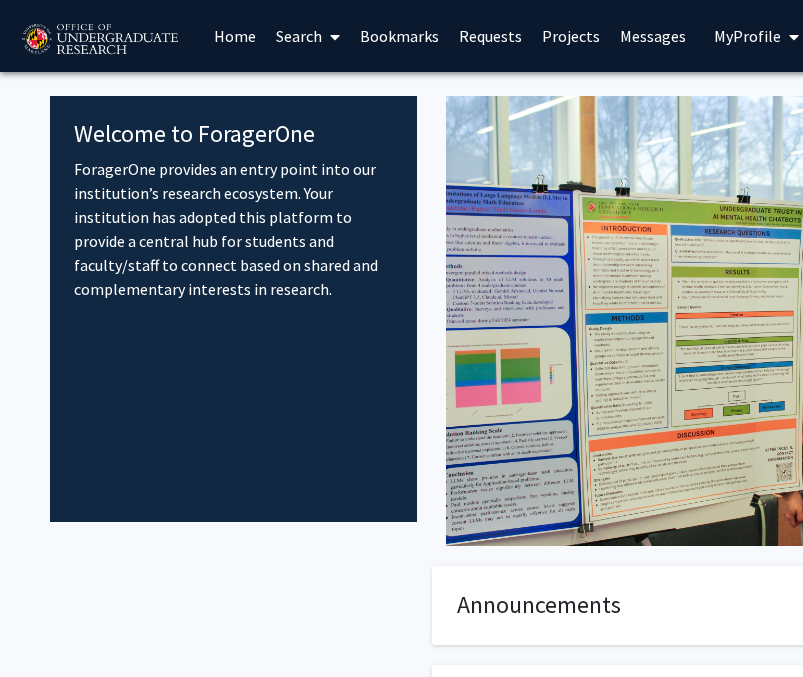 click on "Search" at bounding box center [308, 36] 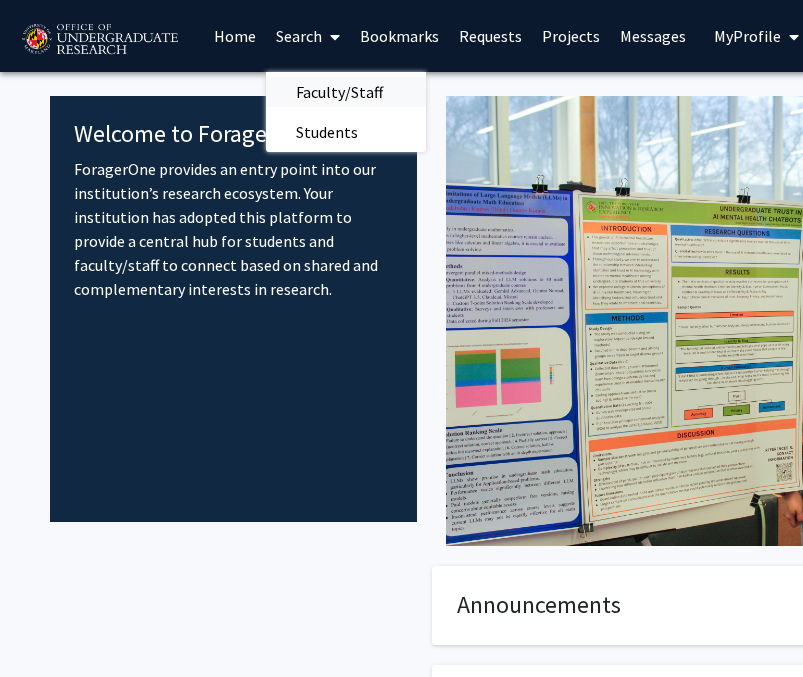 click on "Faculty/Staff" at bounding box center (339, 92) 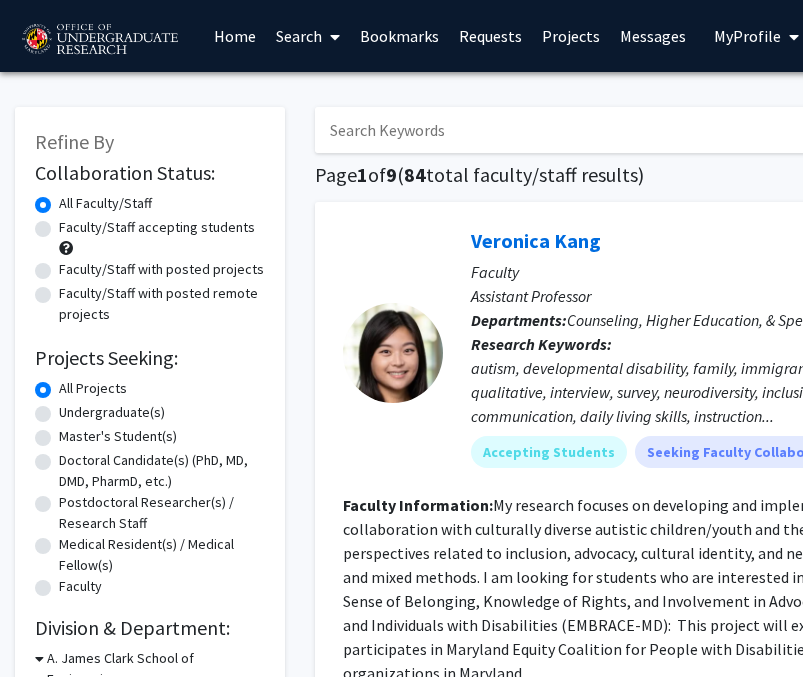 click at bounding box center [707, 130] 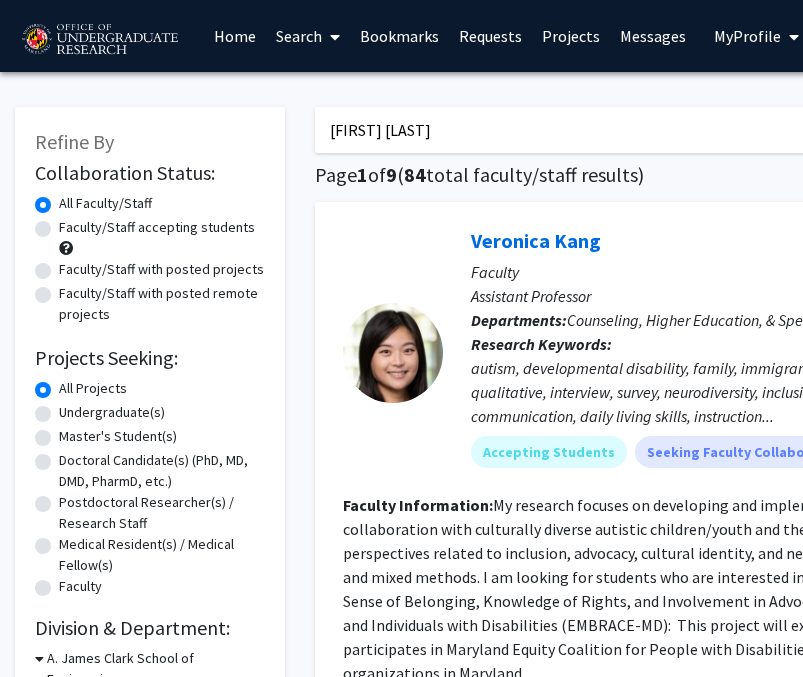 click on "Search" 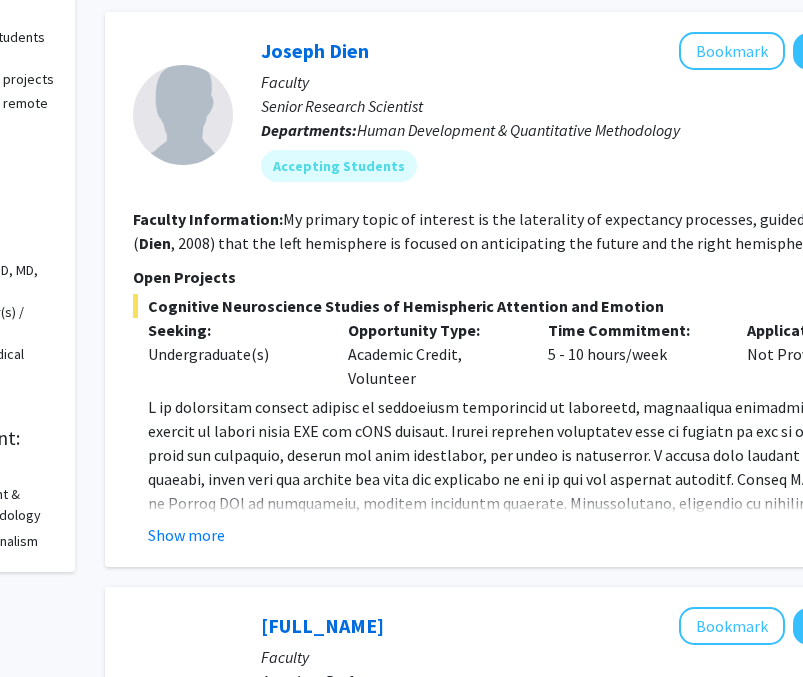 scroll, scrollTop: 190, scrollLeft: 182, axis: both 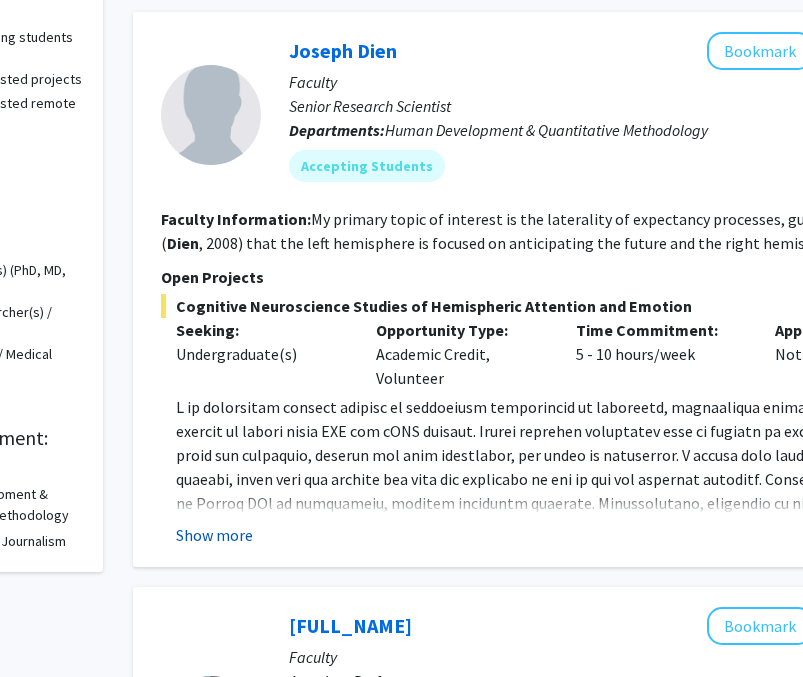 click on "Show more" 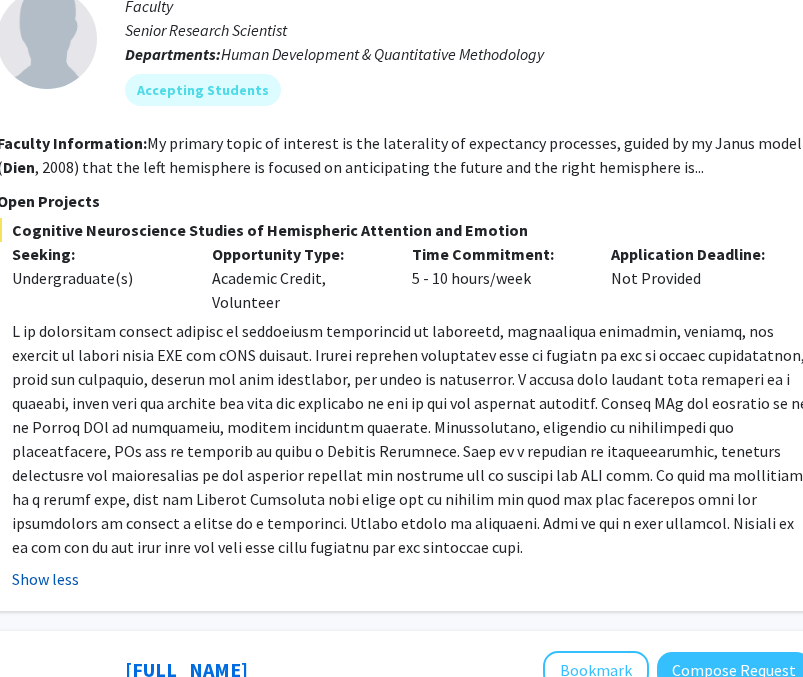 scroll, scrollTop: 266, scrollLeft: 342, axis: both 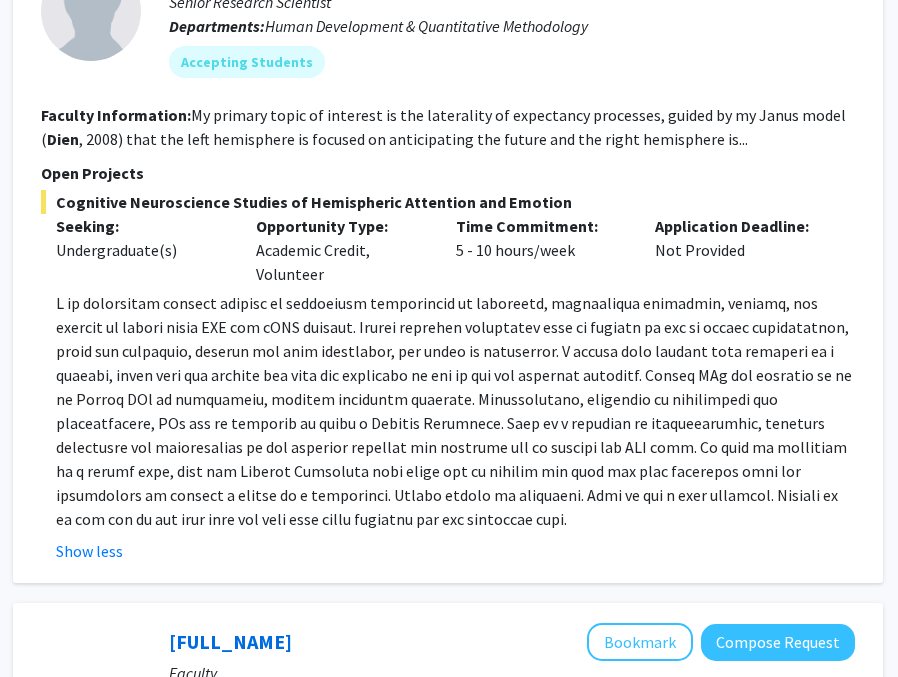 click 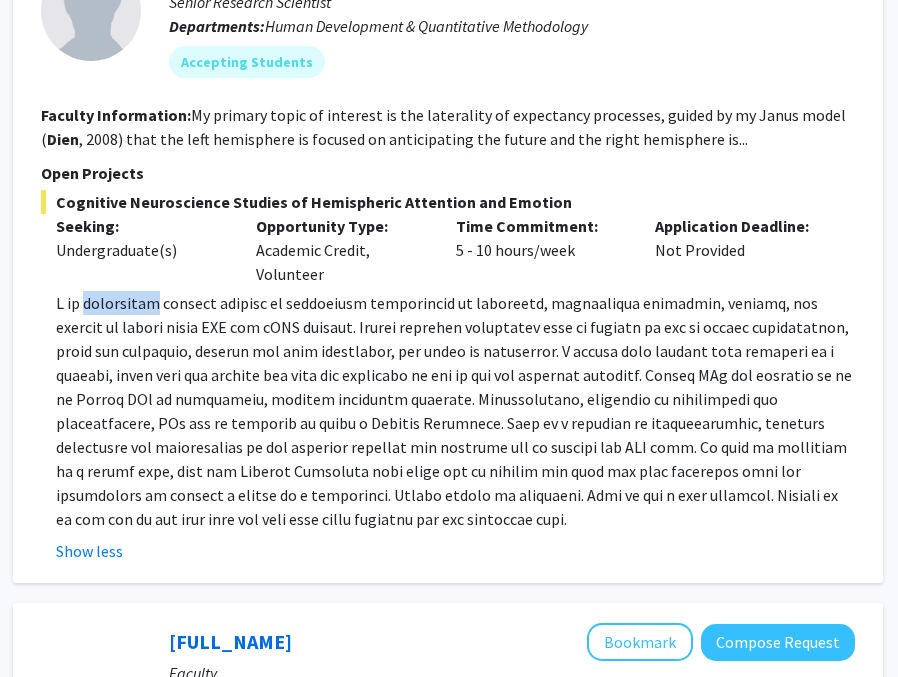 click 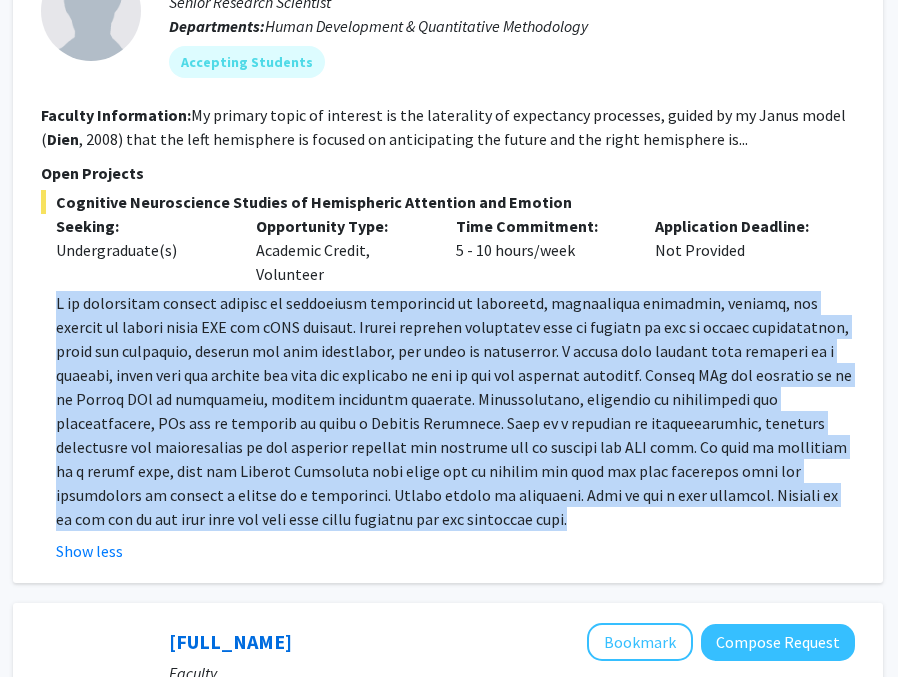 click 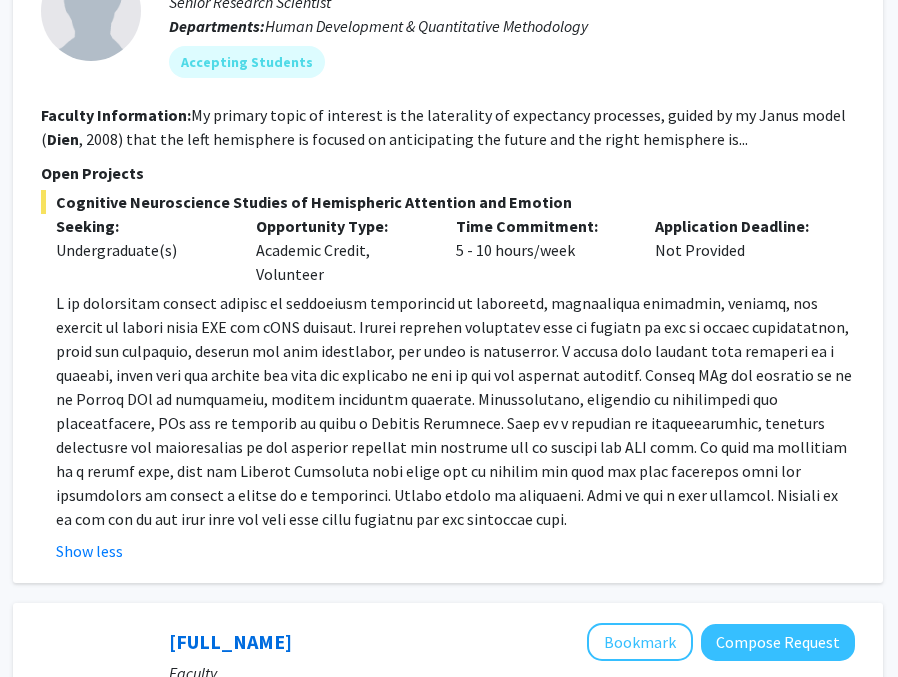 click 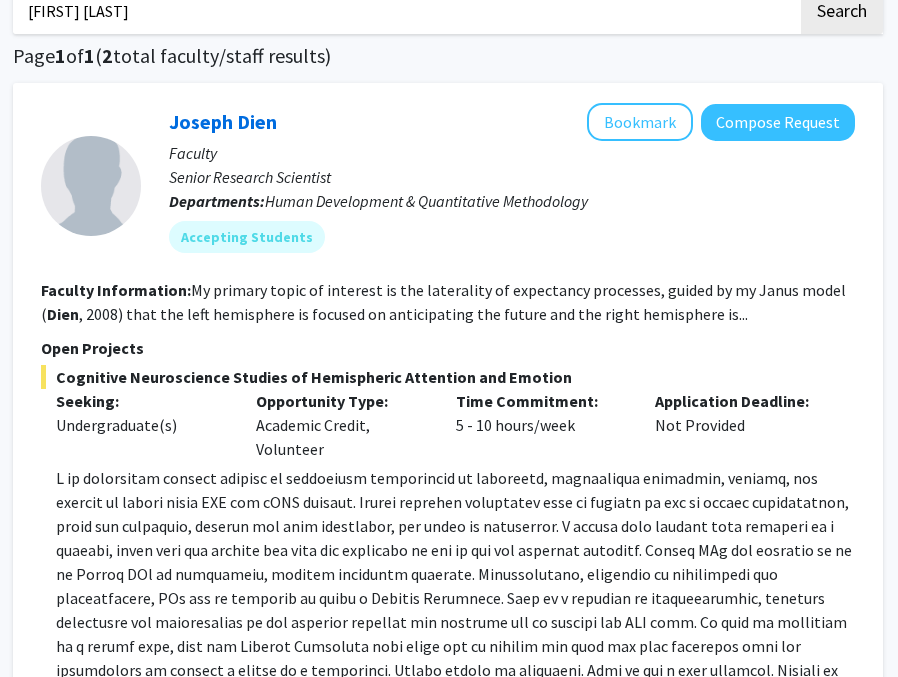scroll, scrollTop: 0, scrollLeft: 302, axis: horizontal 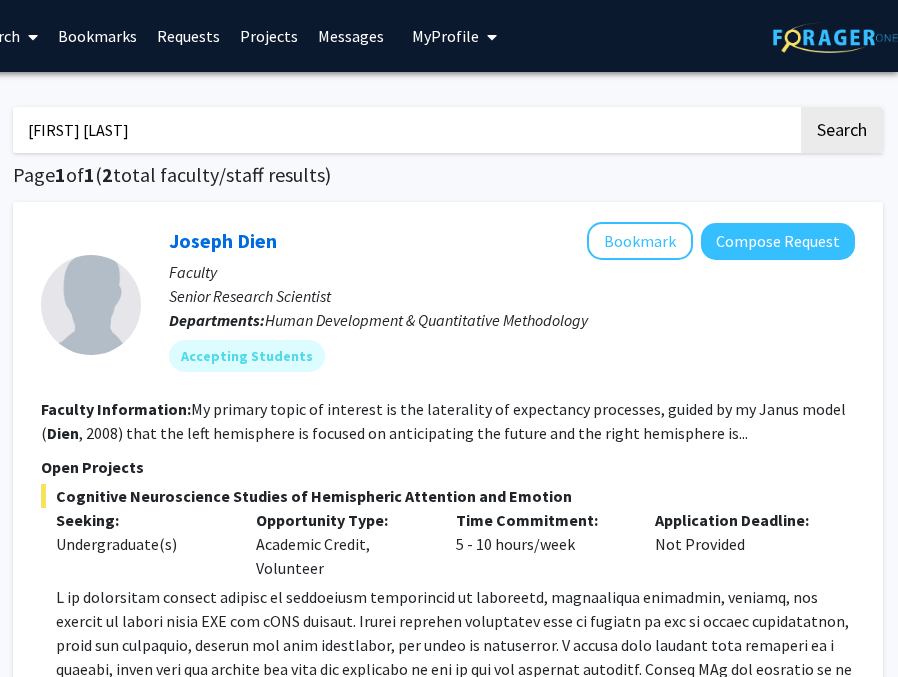 click on "[FIRST] [LAST]" at bounding box center (405, 130) 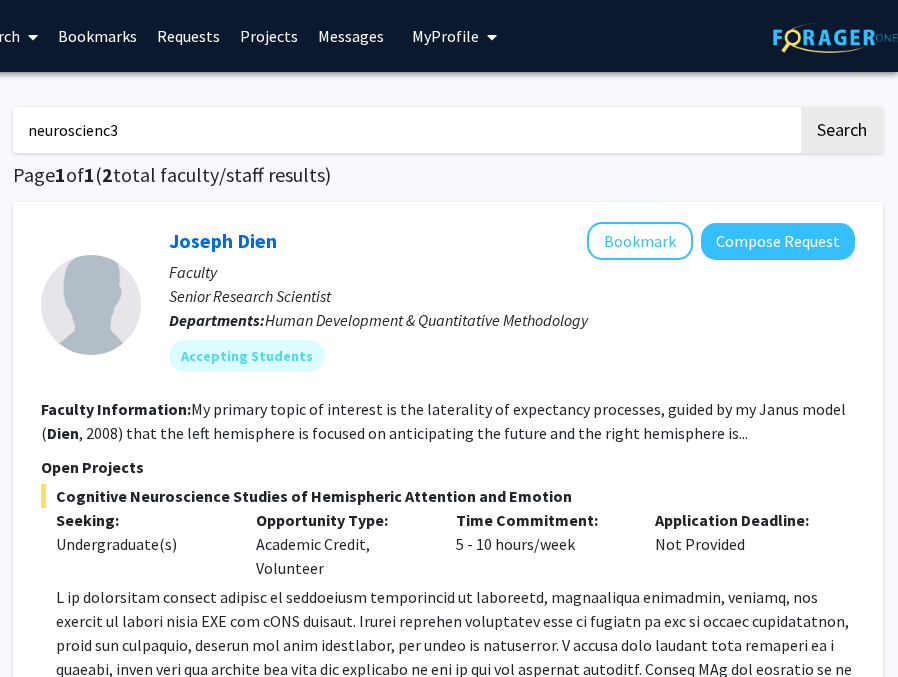click on "Search" 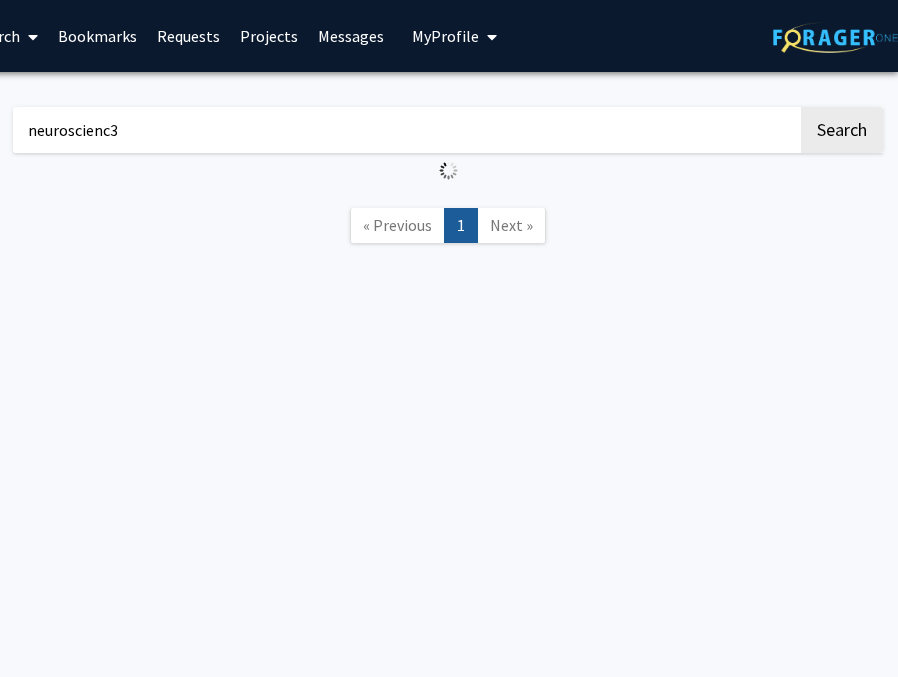 scroll, scrollTop: 0, scrollLeft: 0, axis: both 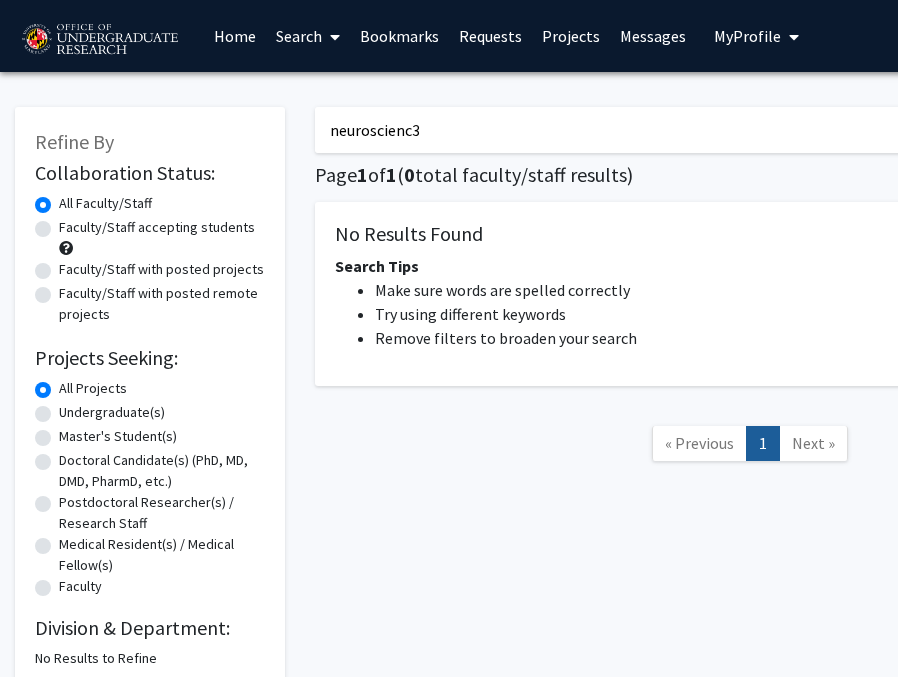 click on "neuroscienc3" at bounding box center [707, 130] 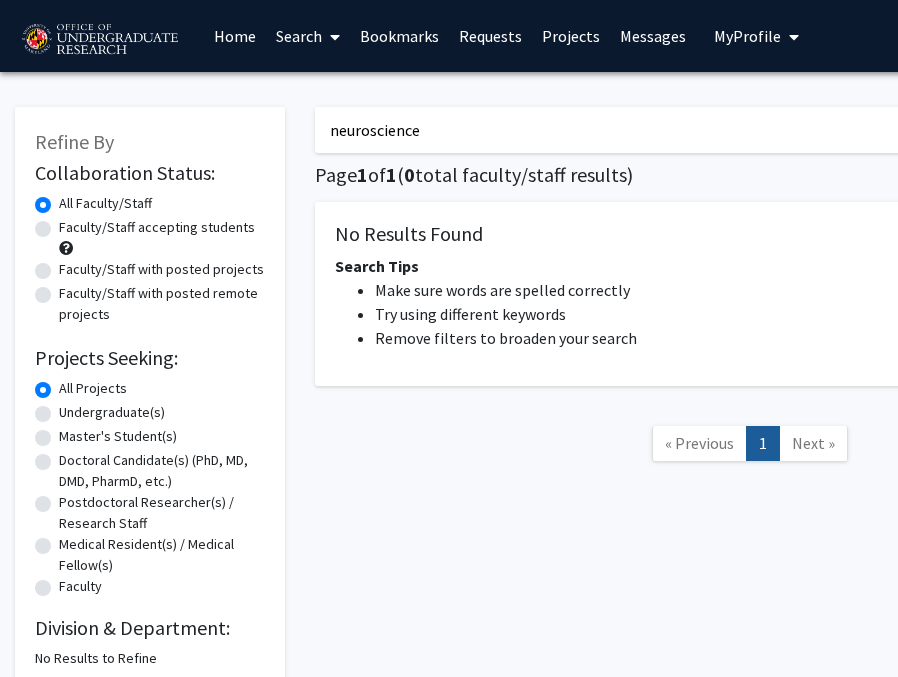 type on "neuroscience" 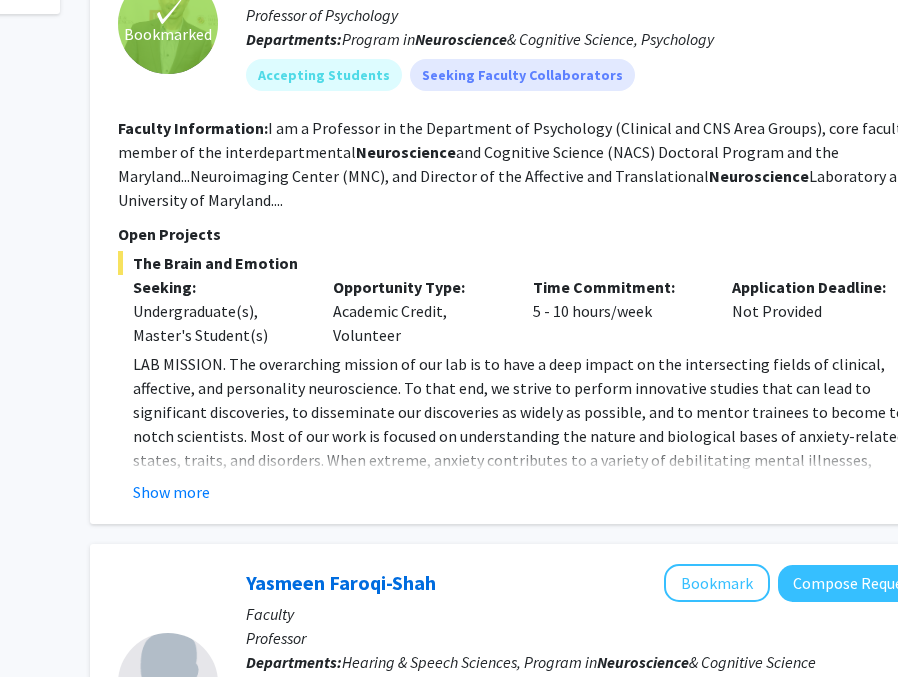 scroll, scrollTop: 907, scrollLeft: 225, axis: both 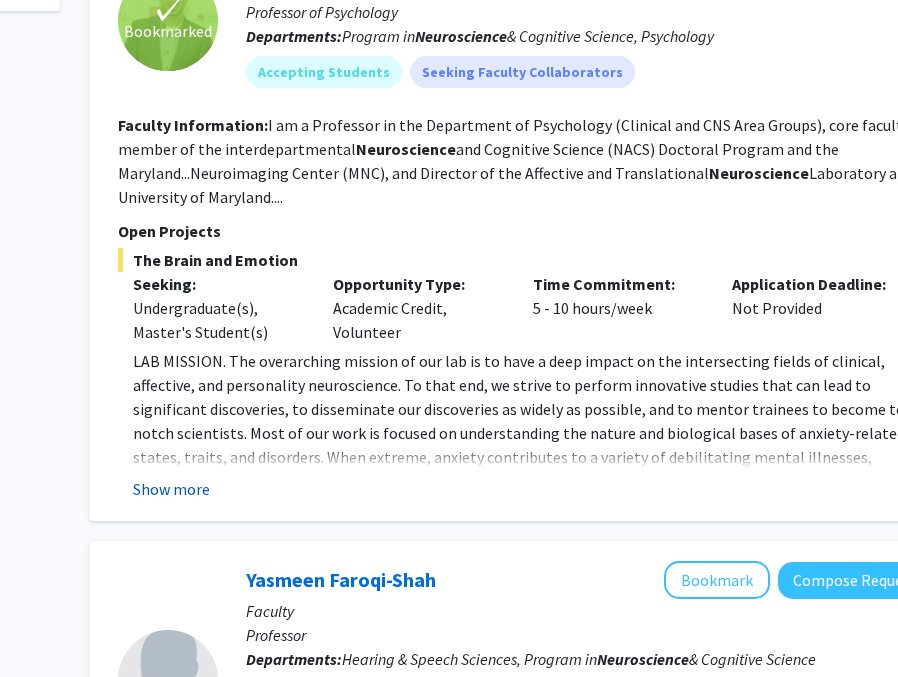 click on "Show more" 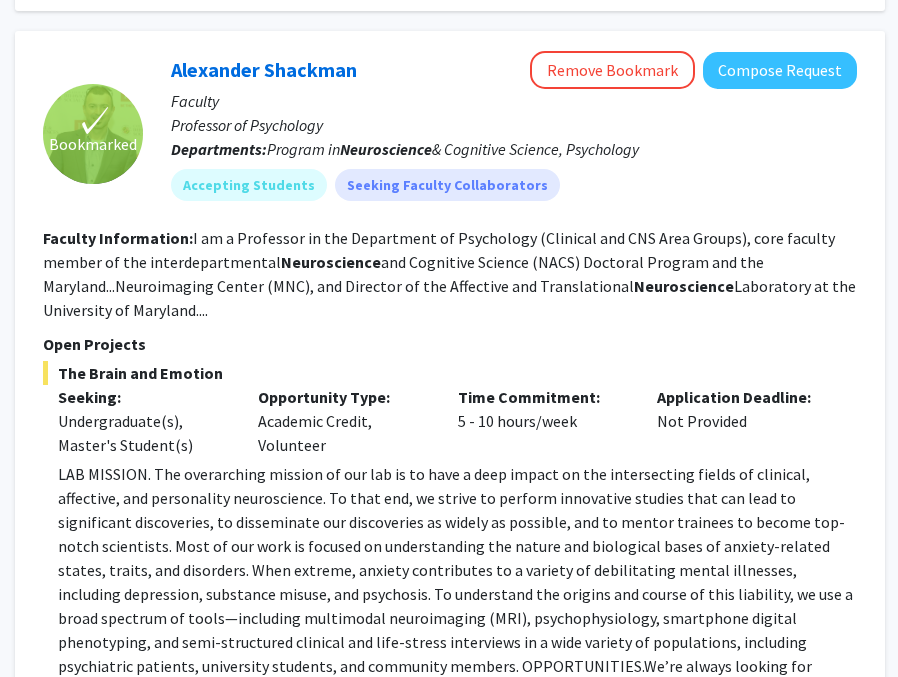 scroll, scrollTop: 750, scrollLeft: 300, axis: both 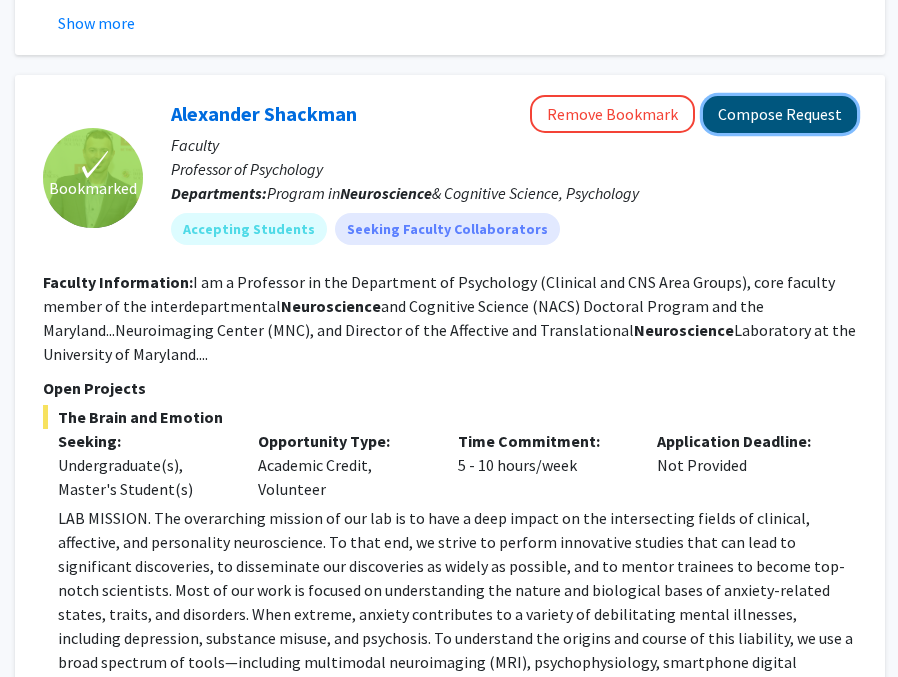 click on "Compose Request" 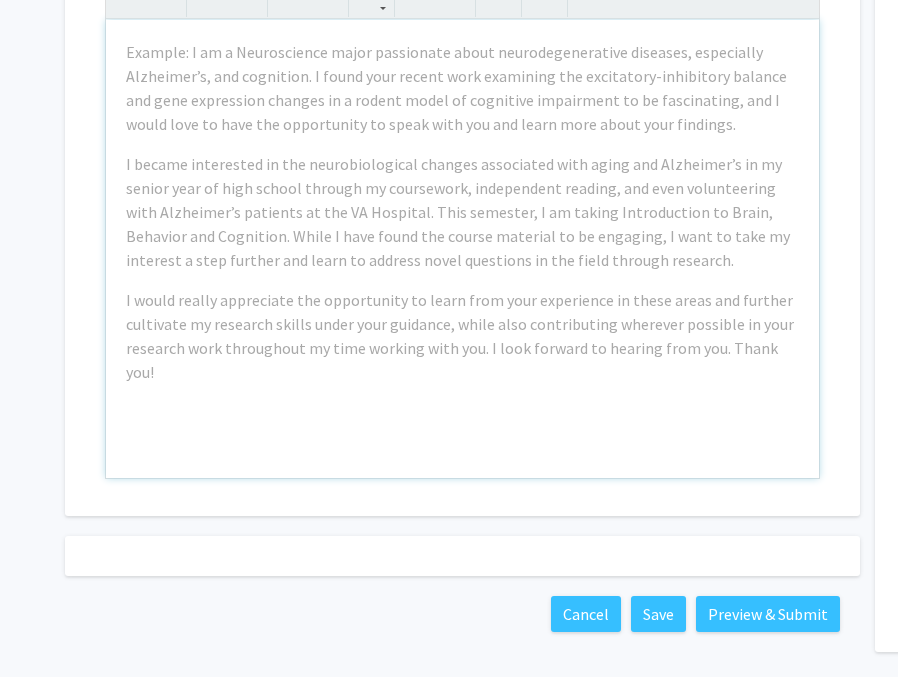 scroll, scrollTop: 487, scrollLeft: 0, axis: vertical 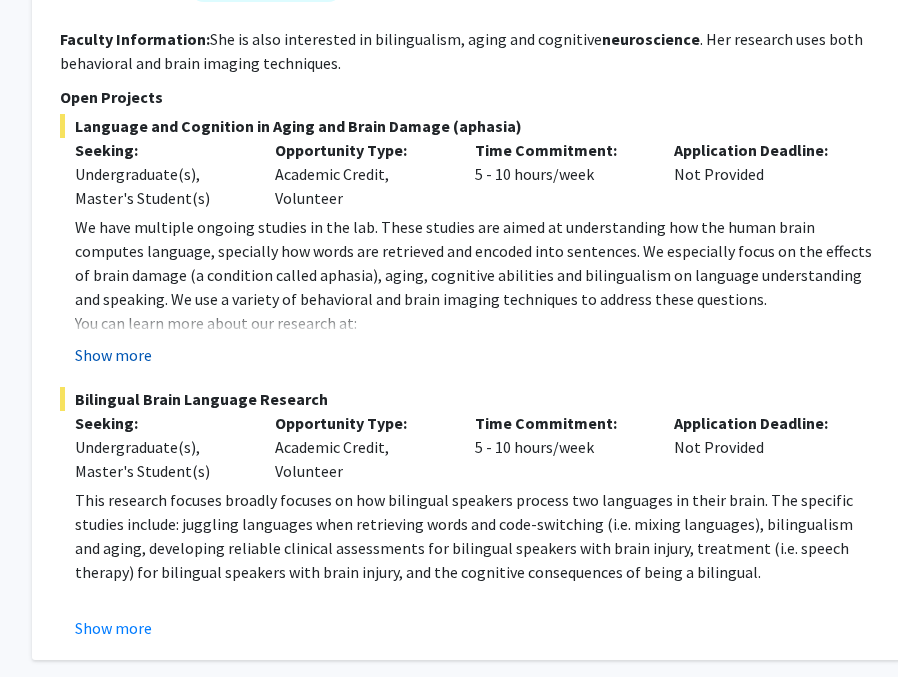 click on "Show more" 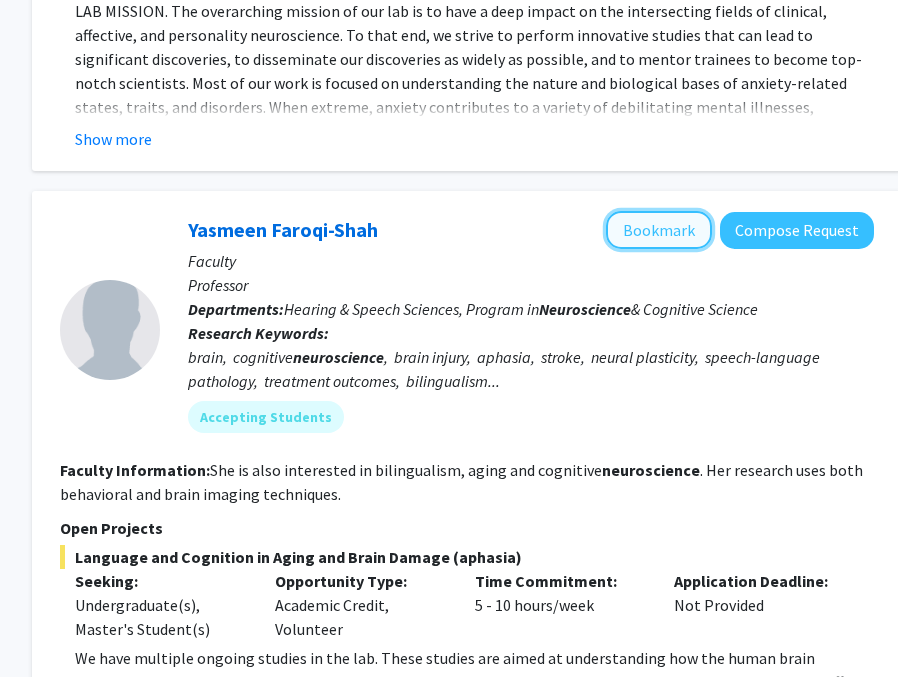 click on "Bookmark" 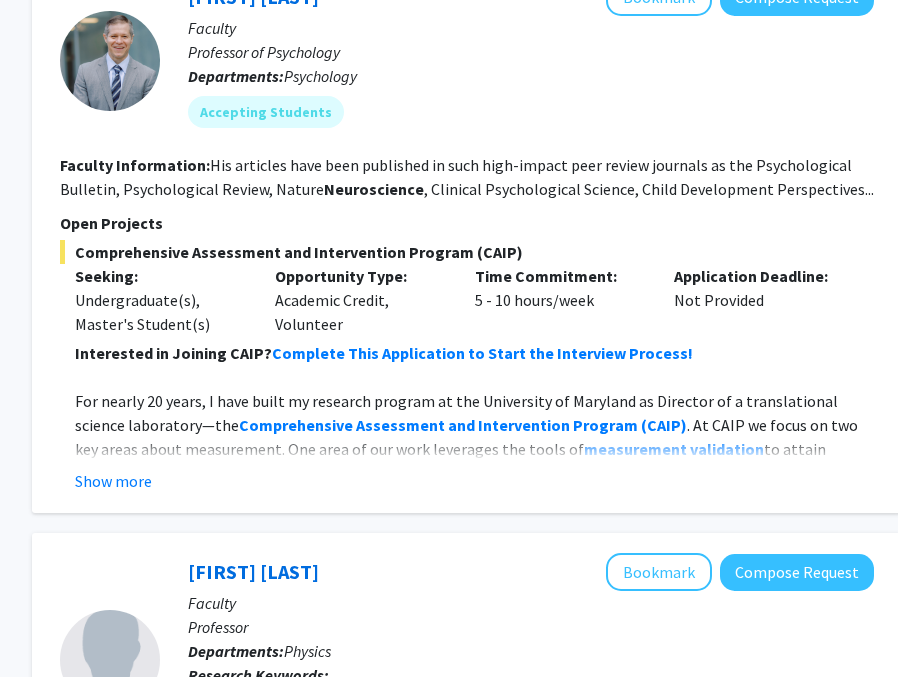 scroll, scrollTop: 2501, scrollLeft: 283, axis: both 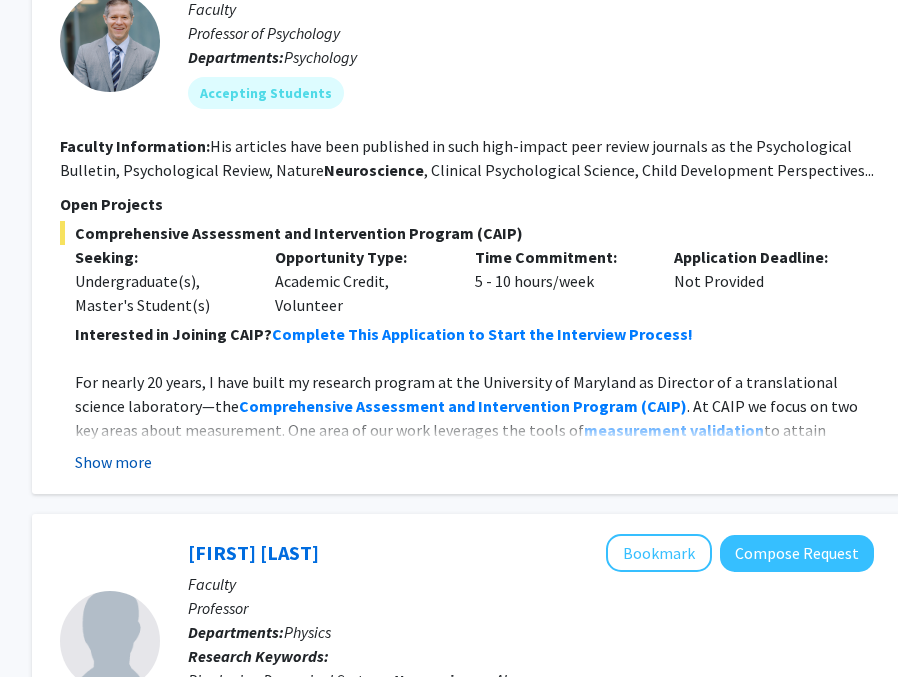 click on "Show more" 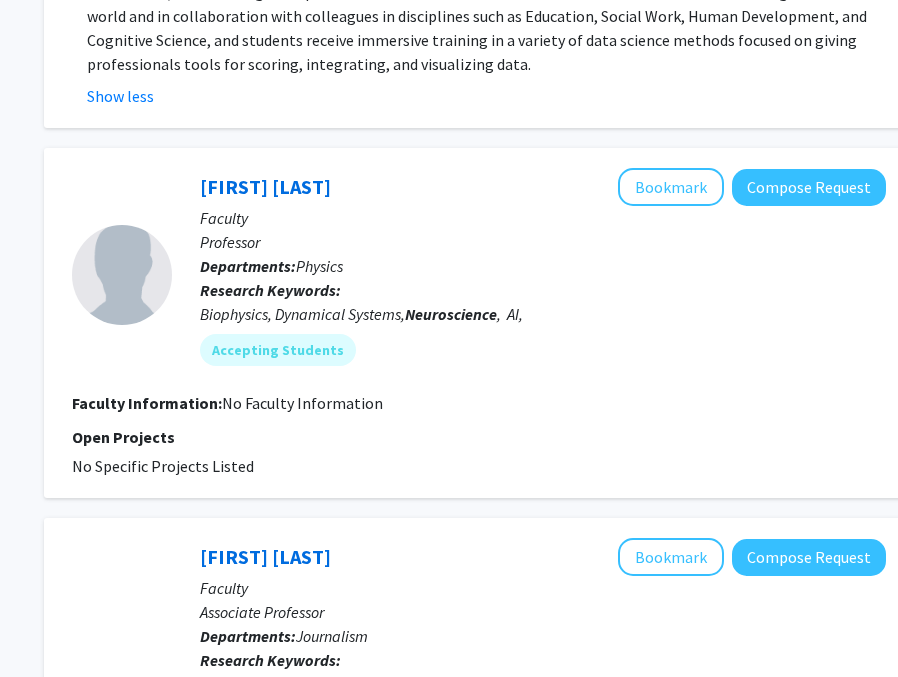 scroll, scrollTop: 3156, scrollLeft: 271, axis: both 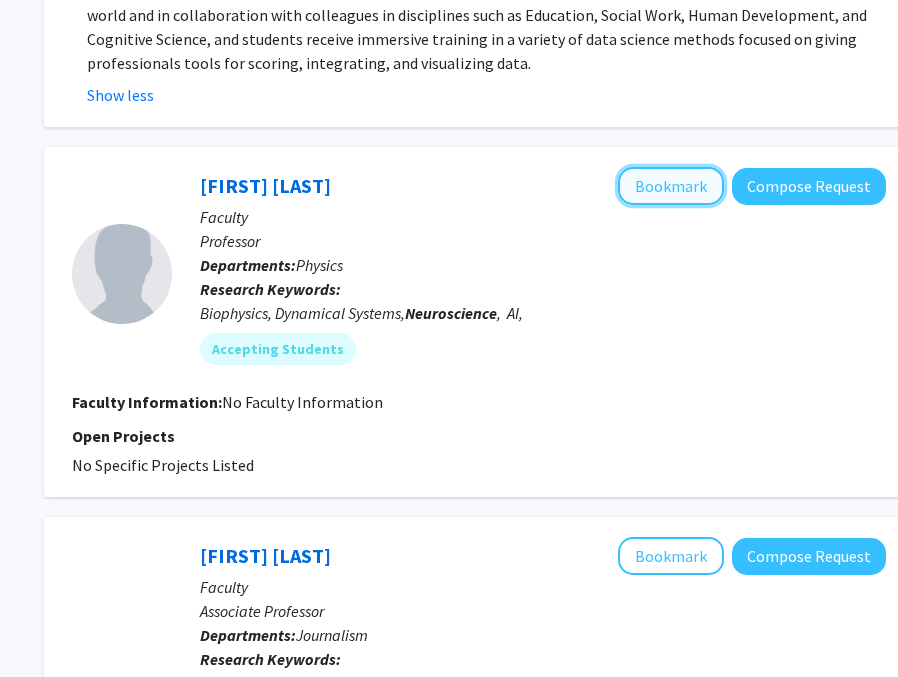 click on "Bookmark" 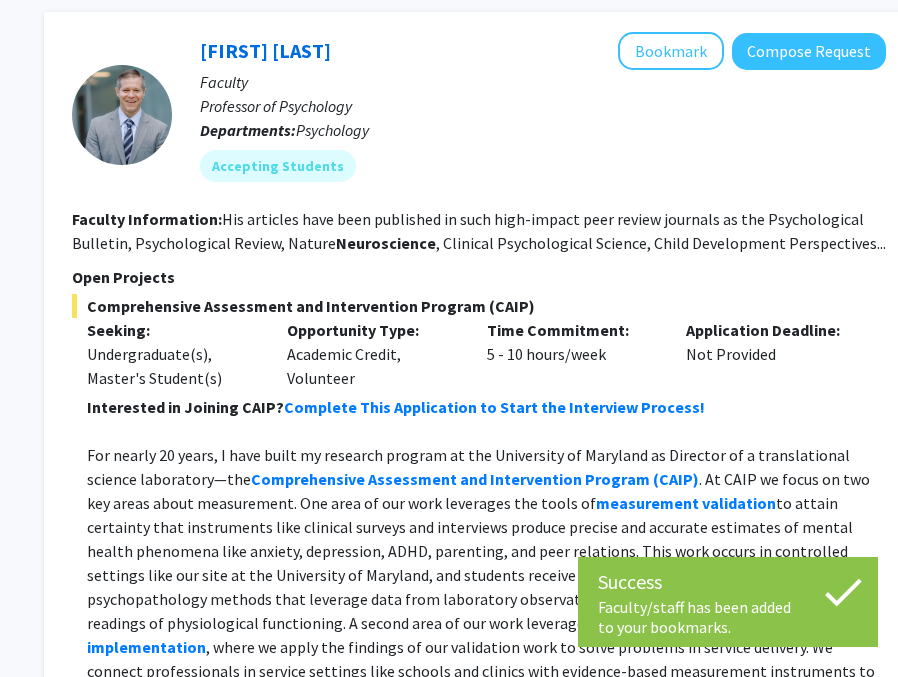 scroll, scrollTop: 2396, scrollLeft: 271, axis: both 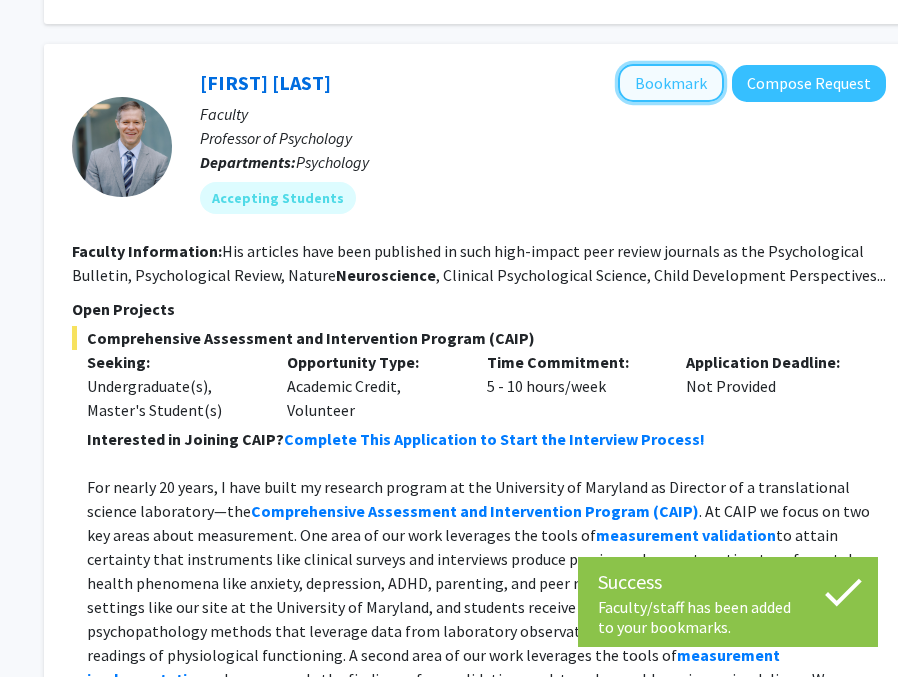 click on "Bookmark" 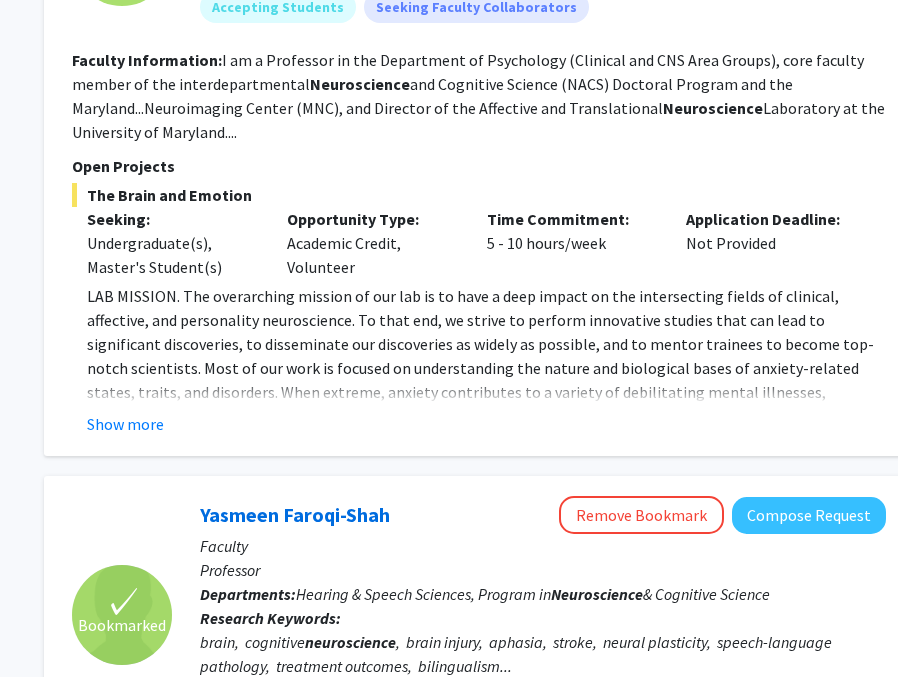 scroll, scrollTop: 925, scrollLeft: 271, axis: both 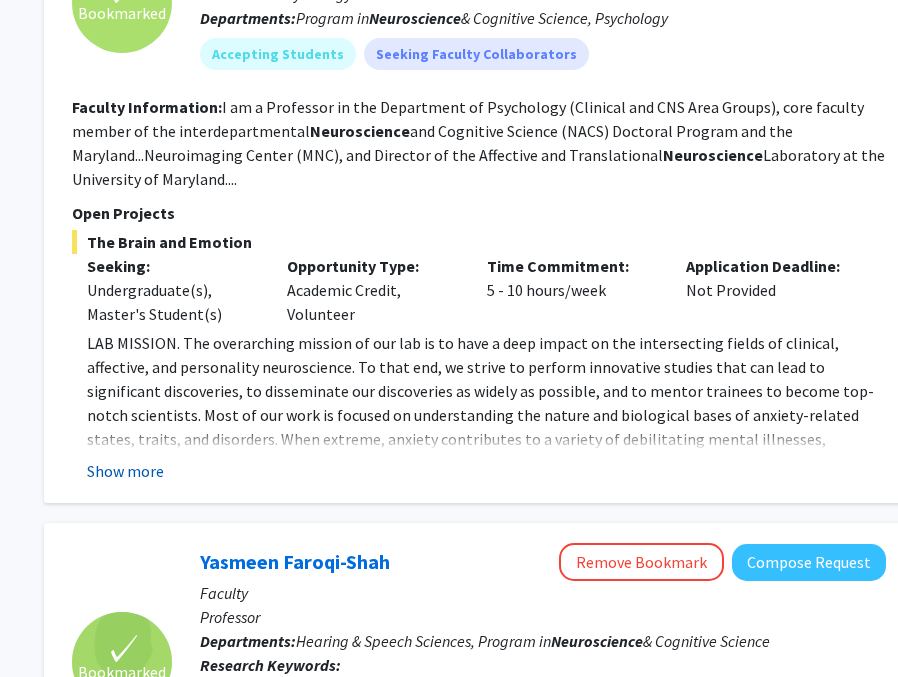 click on "Show more" 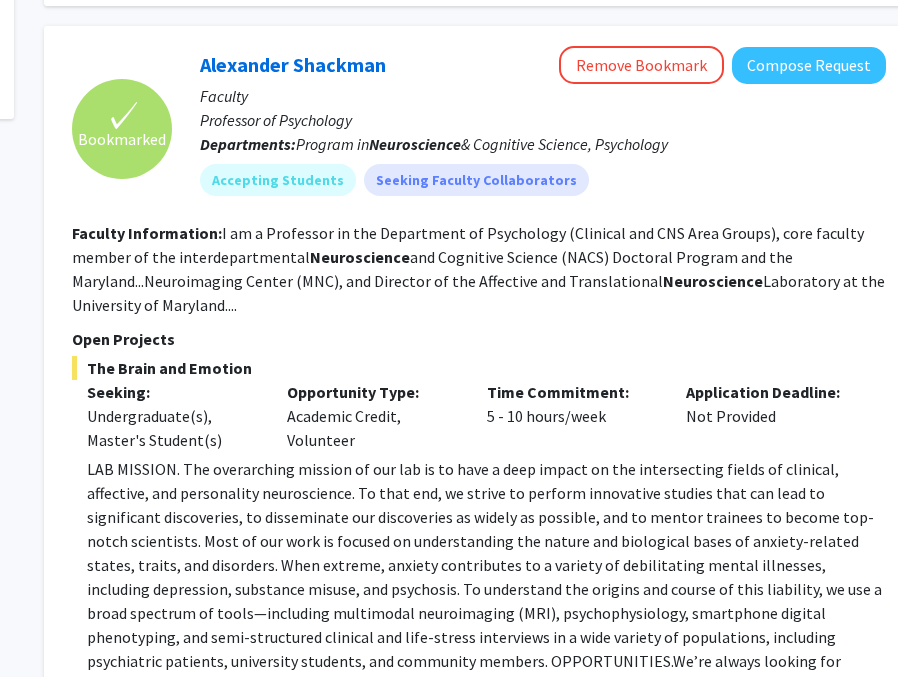 scroll, scrollTop: 741, scrollLeft: 271, axis: both 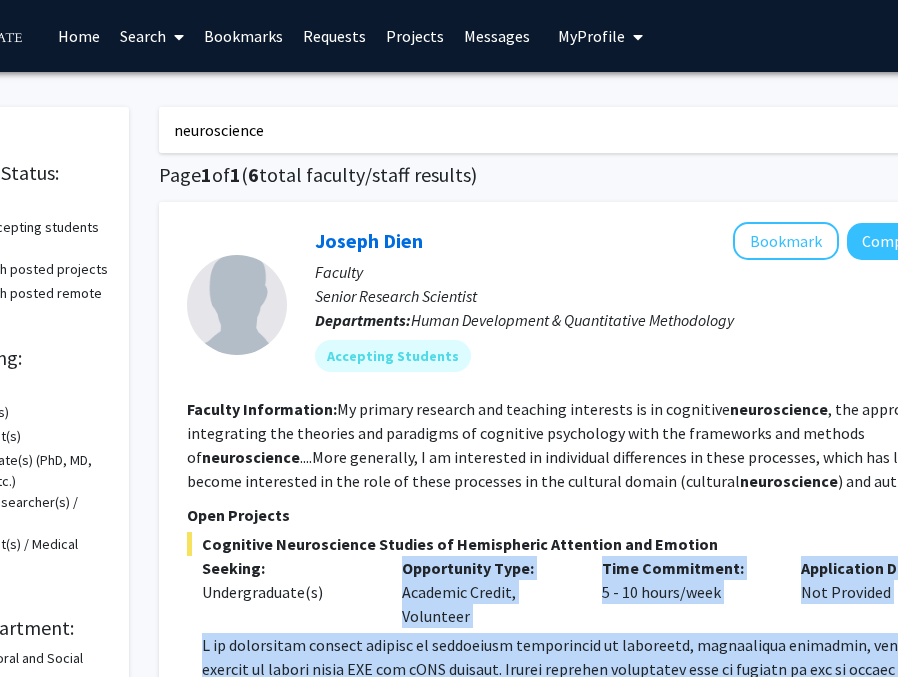 drag, startPoint x: 558, startPoint y: 493, endPoint x: 201, endPoint y: 681, distance: 403.47614 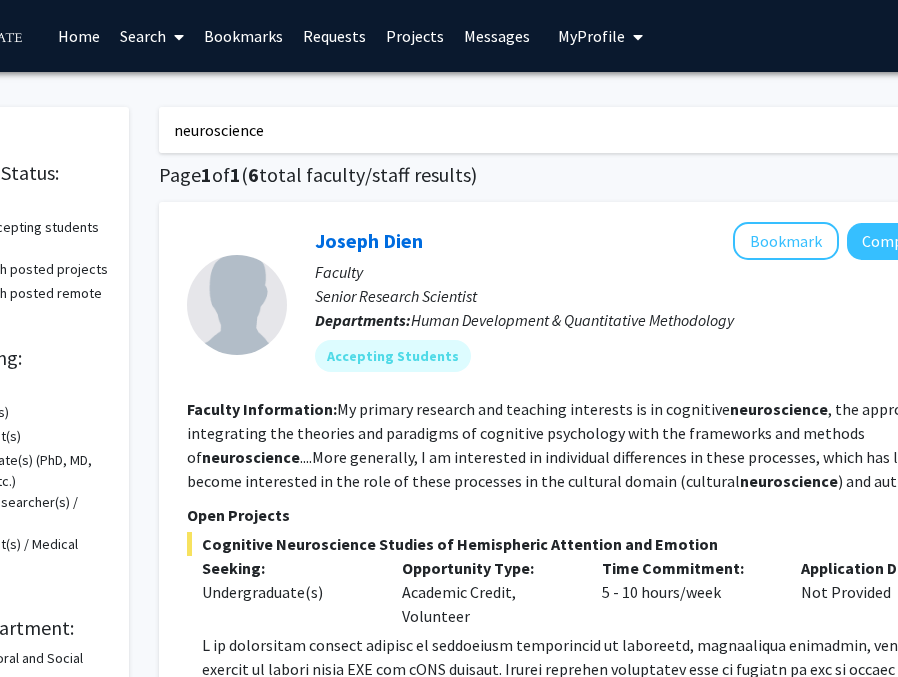 drag, startPoint x: 201, startPoint y: 681, endPoint x: 316, endPoint y: 581, distance: 152.3975 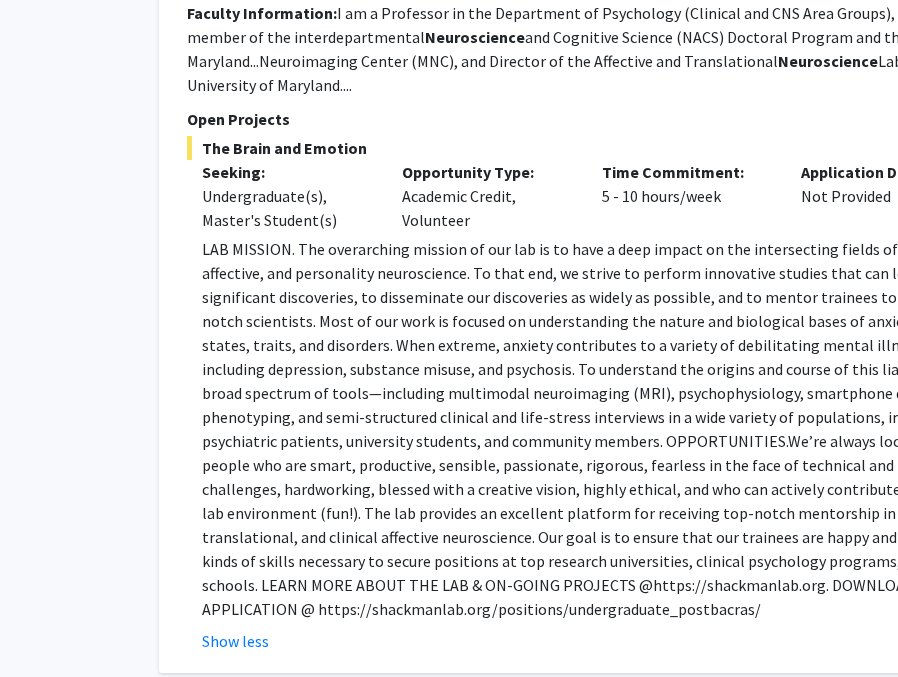 scroll, scrollTop: 1032, scrollLeft: 156, axis: both 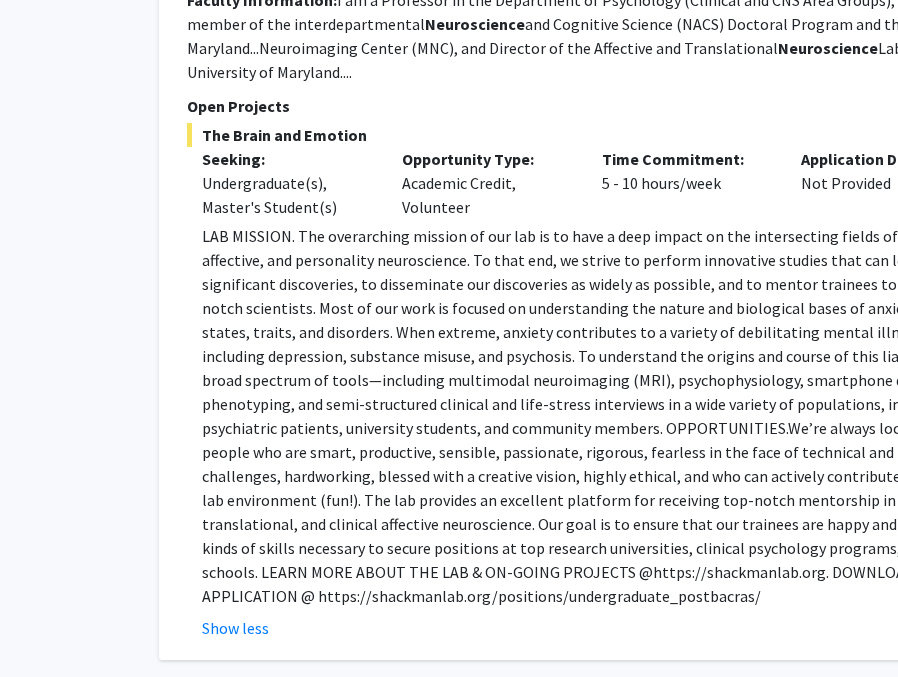 click on "LAB MISSION. The overarching mission of our lab is to have a deep impact on the intersecting fields of clinical, affective, and personality neuroscience. To that end, we strive to perform innovative studies that can lead to significant discoveries, to disseminate our discoveries as widely as possible, and to mentor trainees to become top-notch scientists. Most of our work is focused on understanding the nature and biological bases of anxiety-related states, traits, and disorders. When extreme, anxiety contributes to a variety of debilitating mental illnesses, including depression, substance misuse, and psychosis. To understand the origins and course of this liability, we use a broad spectrum of tools—including multimodal neuroimaging (MRI), psychophysiology, smartphone digital phenotyping, and semi-structured clinical and life-stress interviews in a wide variety of populations, including psychiatric patients, university students, and community members. OPPORTUNITIES." 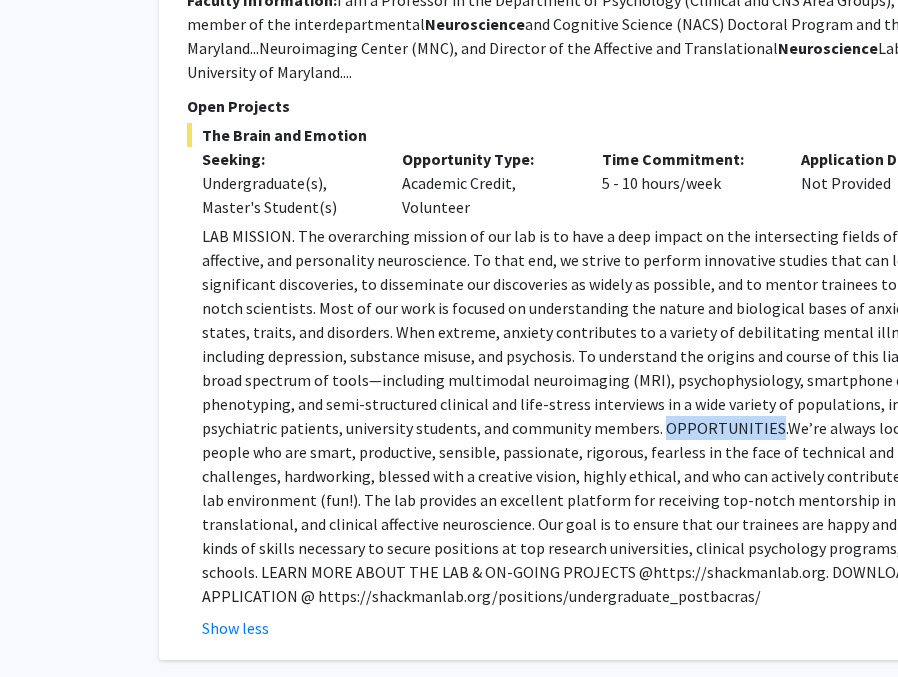 click on "LAB MISSION. The overarching mission of our lab is to have a deep impact on the intersecting fields of clinical, affective, and personality neuroscience. To that end, we strive to perform innovative studies that can lead to significant discoveries, to disseminate our discoveries as widely as possible, and to mentor trainees to become top-notch scientists. Most of our work is focused on understanding the nature and biological bases of anxiety-related states, traits, and disorders. When extreme, anxiety contributes to a variety of debilitating mental illnesses, including depression, substance misuse, and psychosis. To understand the origins and course of this liability, we use a broad spectrum of tools—including multimodal neuroimaging (MRI), psychophysiology, smartphone digital phenotyping, and semi-structured clinical and life-stress interviews in a wide variety of populations, including psychiatric patients, university students, and community members. OPPORTUNITIES." 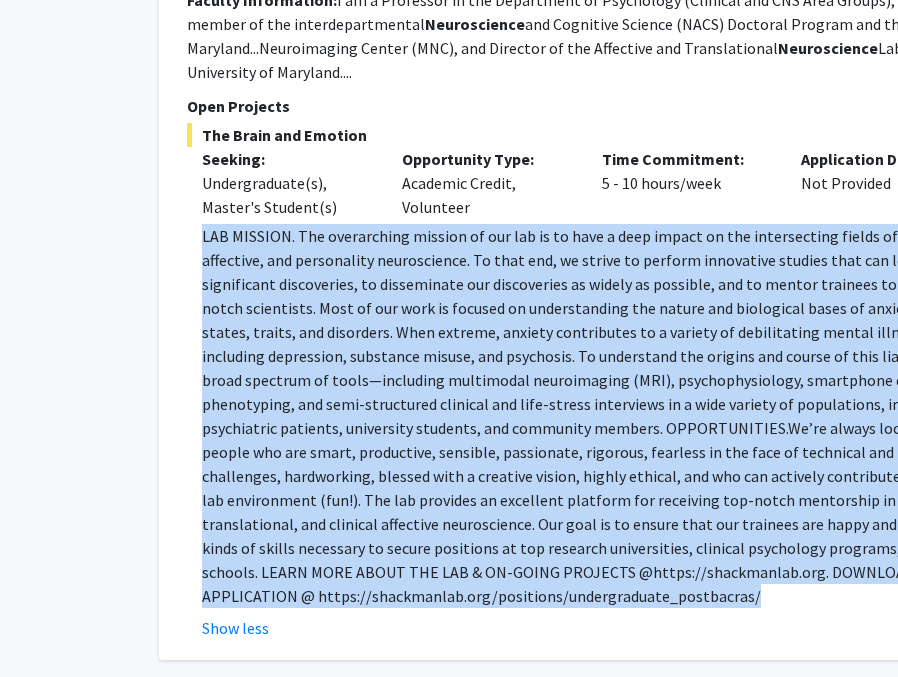 click on "LAB MISSION. The overarching mission of our lab is to have a deep impact on the intersecting fields of clinical, affective, and personality neuroscience. To that end, we strive to perform innovative studies that can lead to significant discoveries, to disseminate our discoveries as widely as possible, and to mentor trainees to become top-notch scientists. Most of our work is focused on understanding the nature and biological bases of anxiety-related states, traits, and disorders. When extreme, anxiety contributes to a variety of debilitating mental illnesses, including depression, substance misuse, and psychosis. To understand the origins and course of this liability, we use a broad spectrum of tools—including multimodal neuroimaging (MRI), psychophysiology, smartphone digital phenotyping, and semi-structured clinical and life-stress interviews in a wide variety of populations, including psychiatric patients, university students, and community members. OPPORTUNITIES." 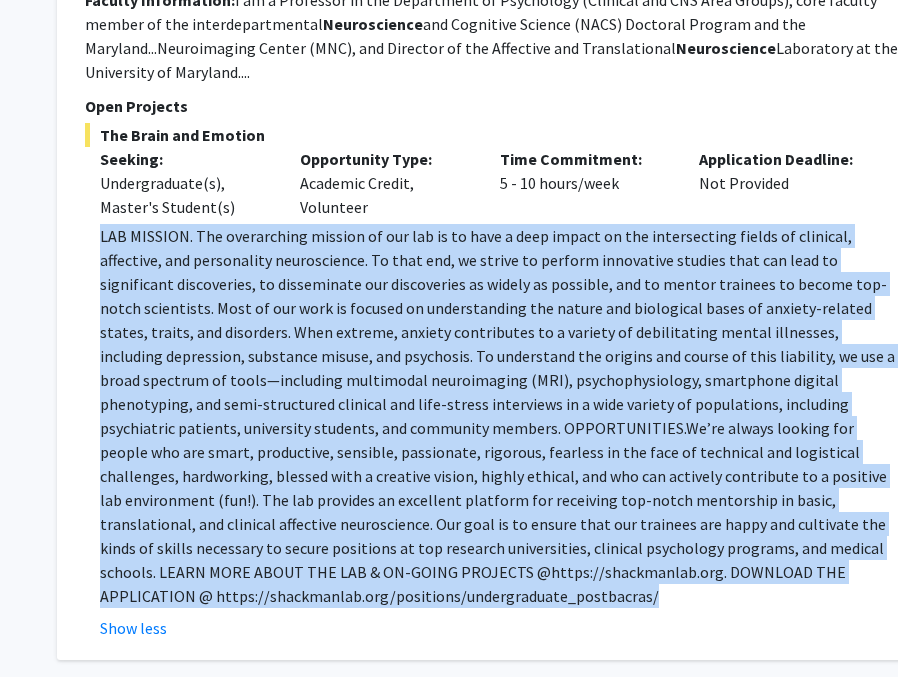 scroll, scrollTop: 1032, scrollLeft: 289, axis: both 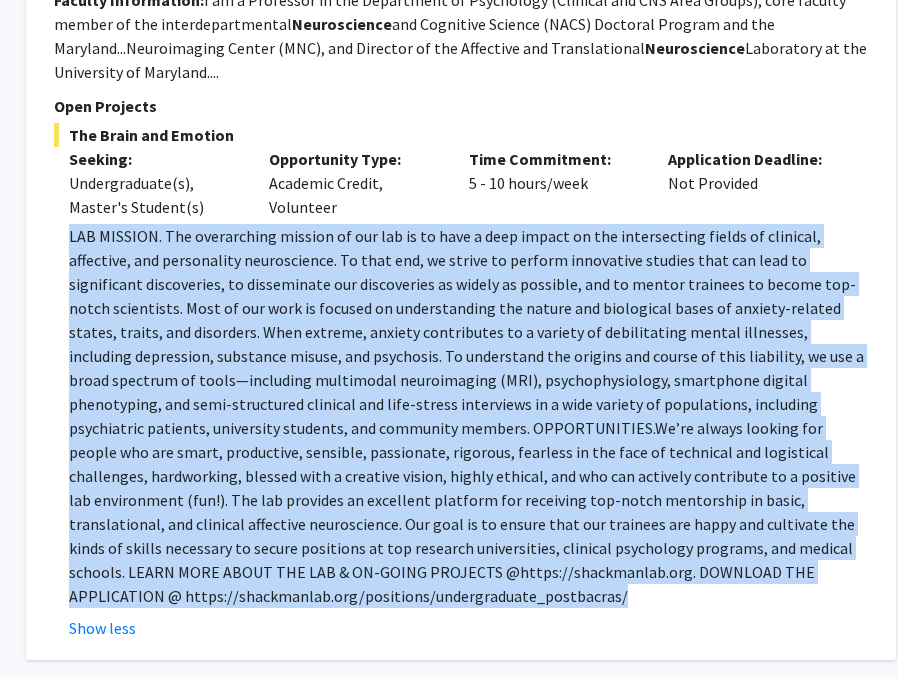 copy on "LAB MISSION. The overarching mission of our lab is to have a deep impact on the intersecting fields of clinical, affective, and personality neuroscience. To that end, we strive to perform innovative studies that can lead to significant discoveries, to disseminate our discoveries as widely as possible, and to mentor trainees to become top-notch scientists. Most of our work is focused on understanding the nature and biological bases of anxiety-related states, traits, and disorders. When extreme, anxiety contributes to a variety of debilitating mental illnesses, including depression, substance misuse, and psychosis. To understand the origins and course of this liability, we use a broad spectrum of tools—including multimodal neuroimaging (MRI), psychophysiology, smartphone digital phenotyping, and semi-structured clinical and life-stress interviews in a wide variety of populations, including psychiatric patients, university students, and community members. OPPORTUNITIES.  We’re always looking for people who ar..." 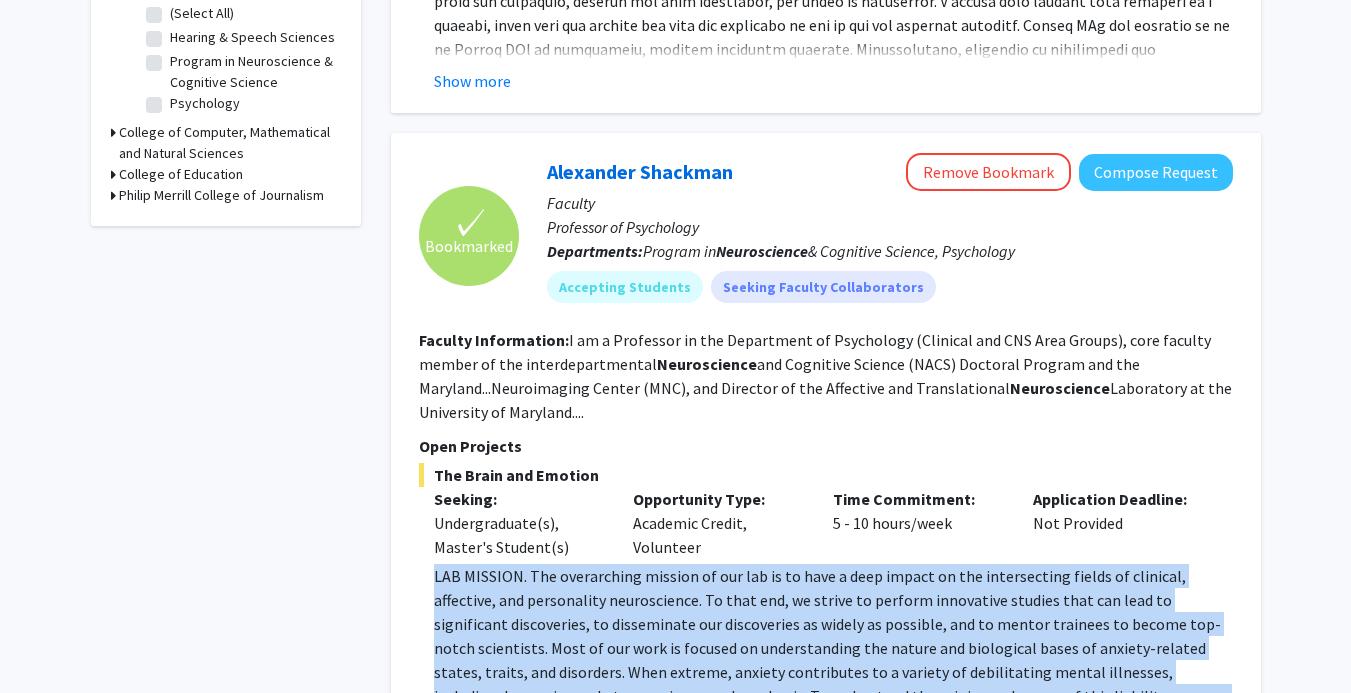 scroll, scrollTop: 697, scrollLeft: 0, axis: vertical 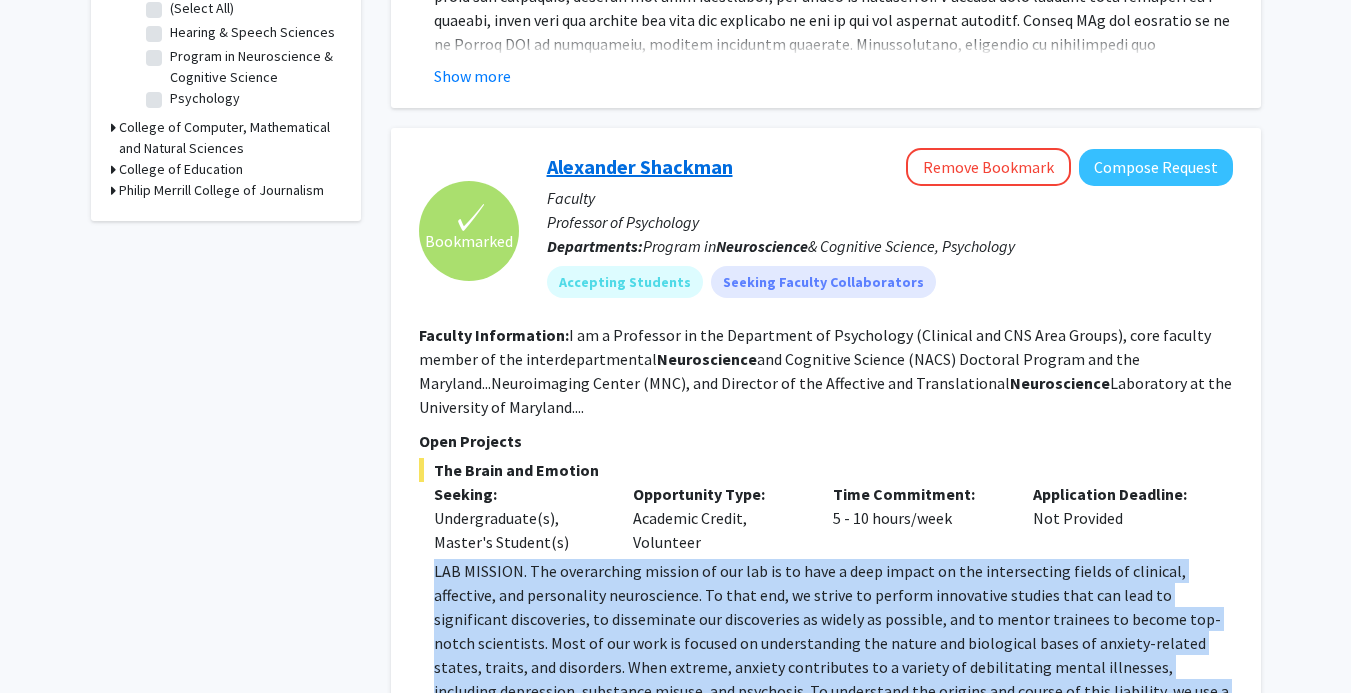 click on "Alexander Shackman" 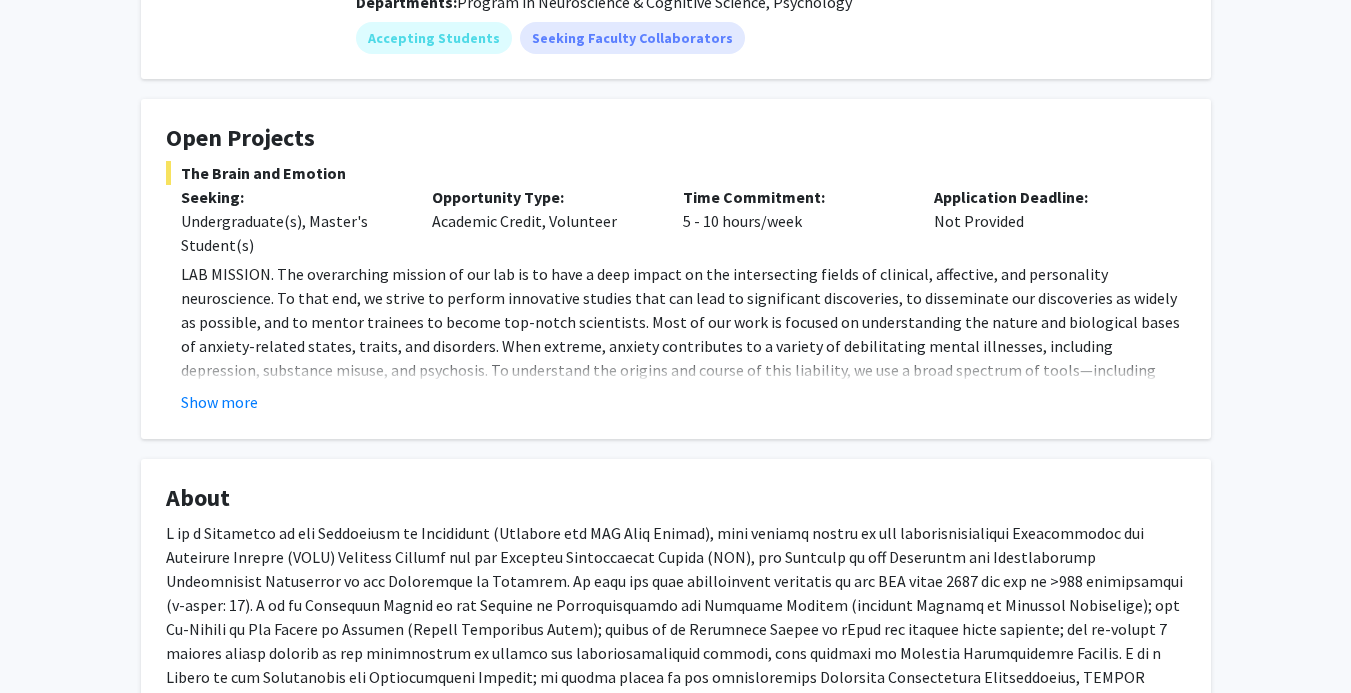 scroll, scrollTop: 361, scrollLeft: 0, axis: vertical 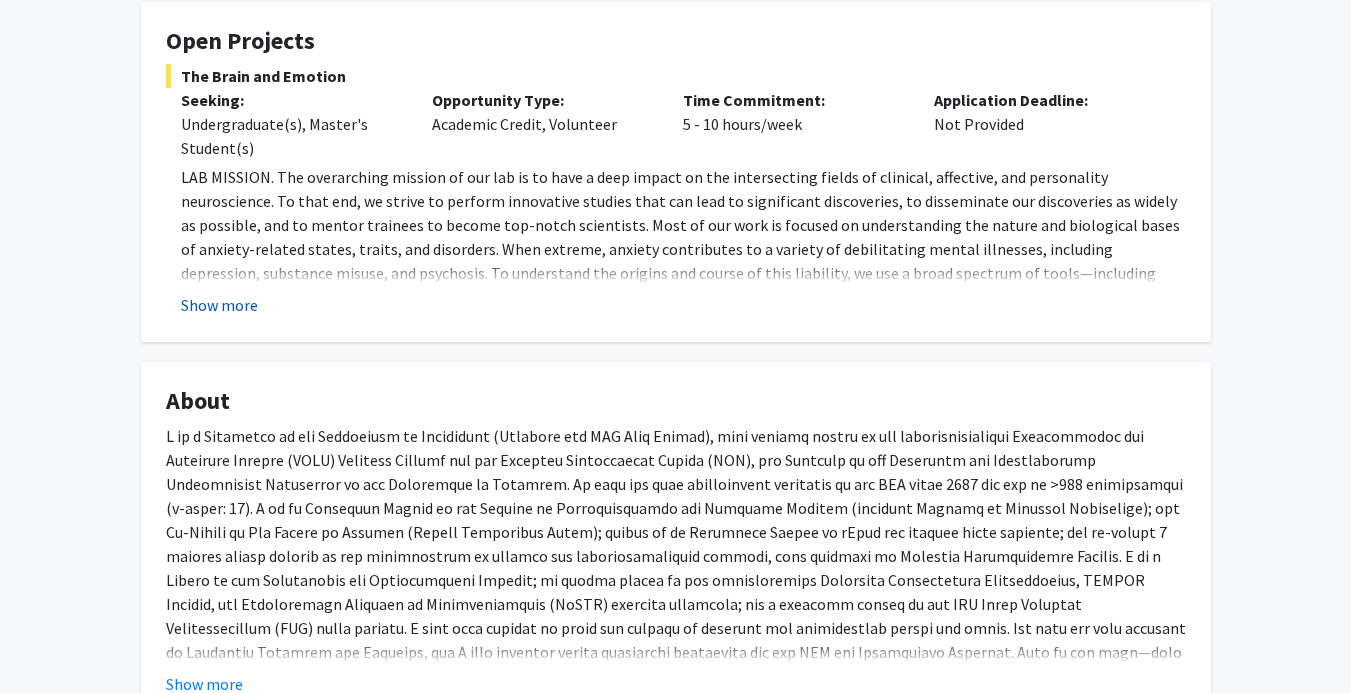 click on "Show more" 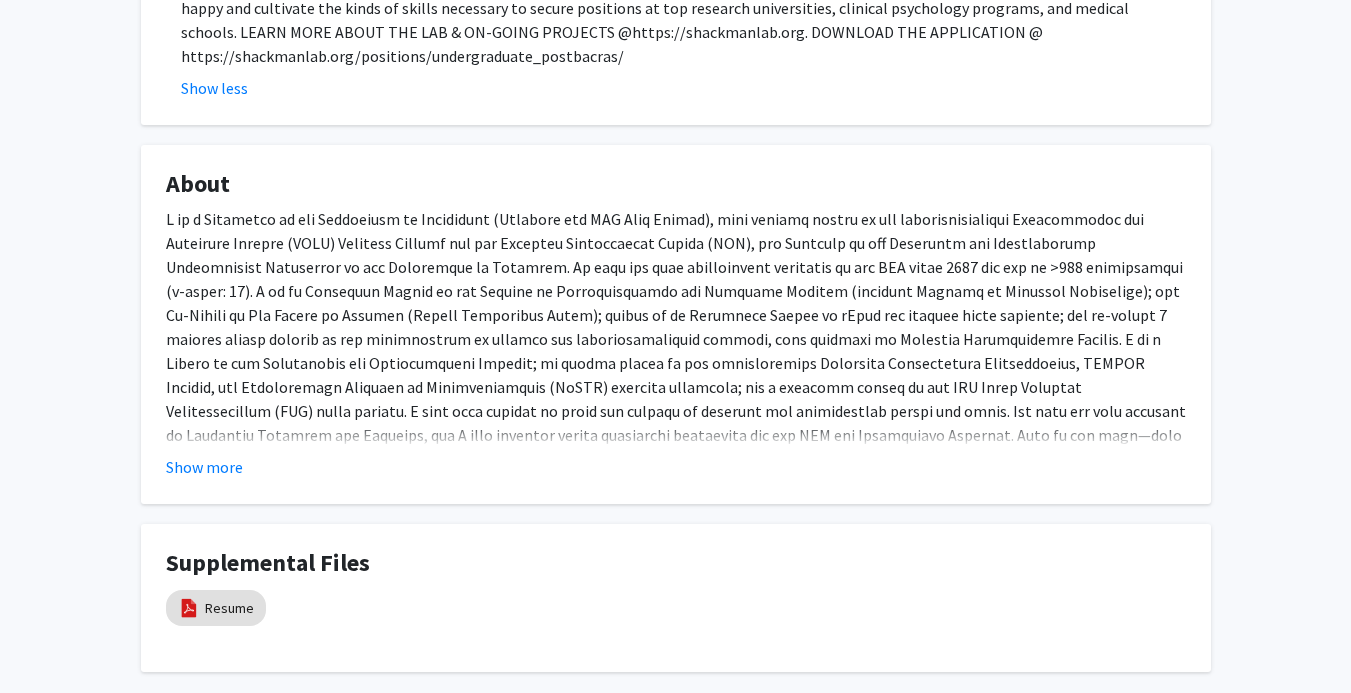 scroll, scrollTop: 818, scrollLeft: 0, axis: vertical 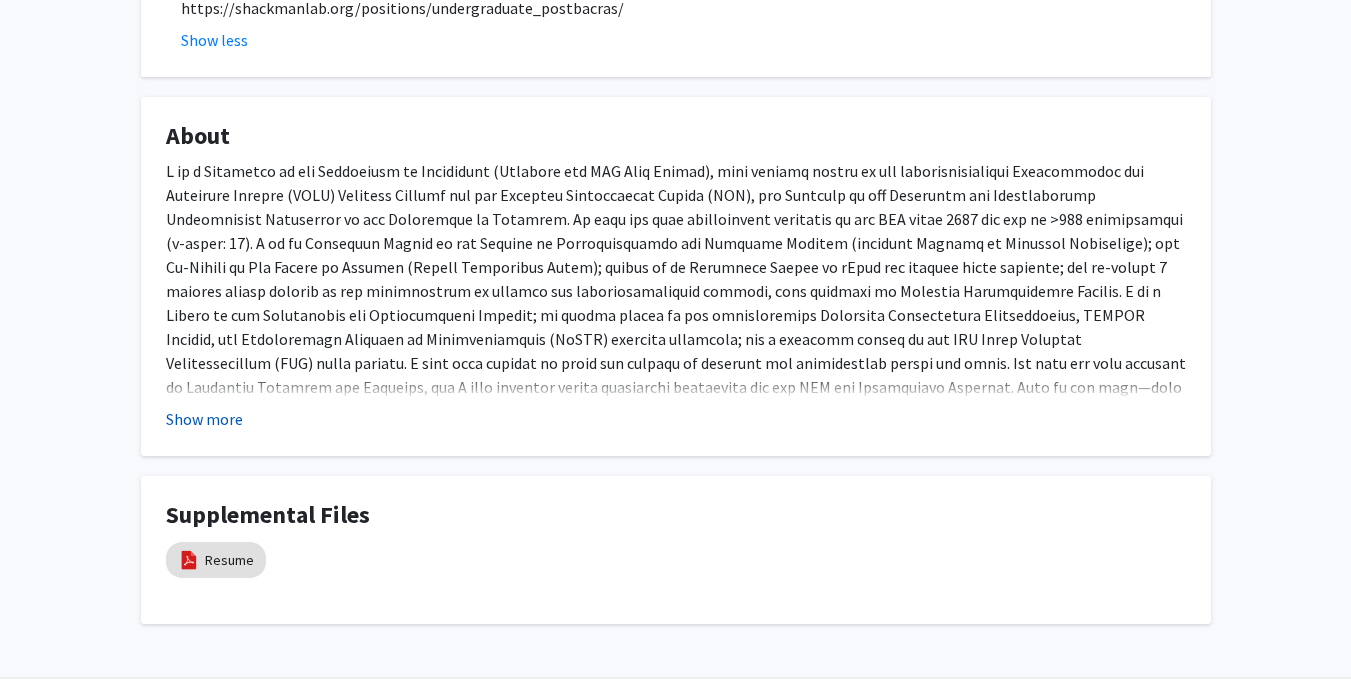 click on "Show more" 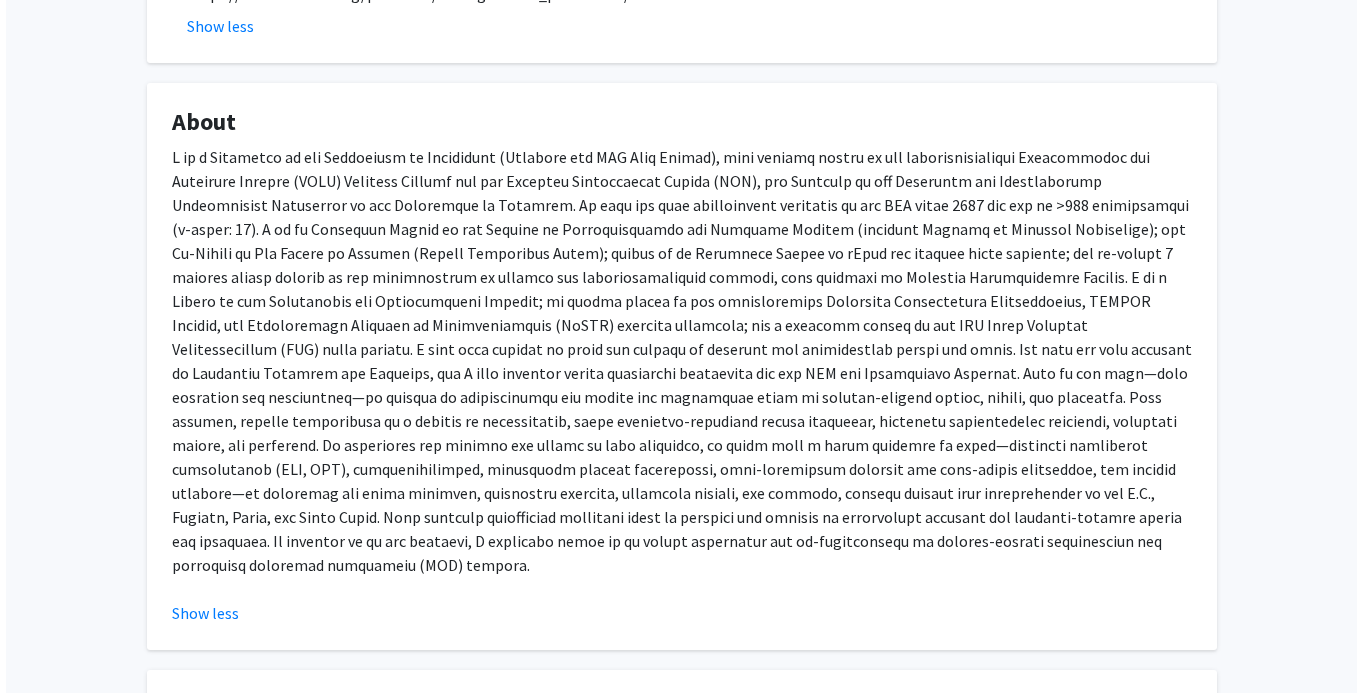scroll, scrollTop: 1034, scrollLeft: 0, axis: vertical 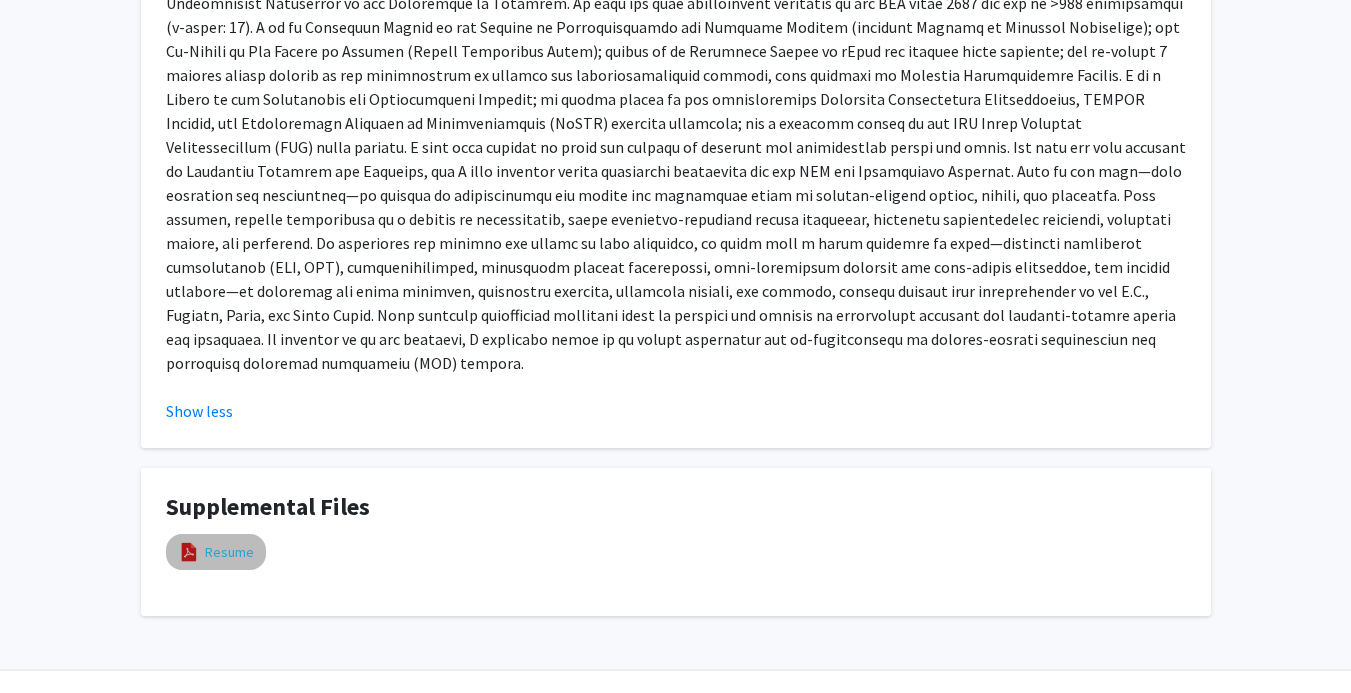 click on "Resume" at bounding box center [229, 552] 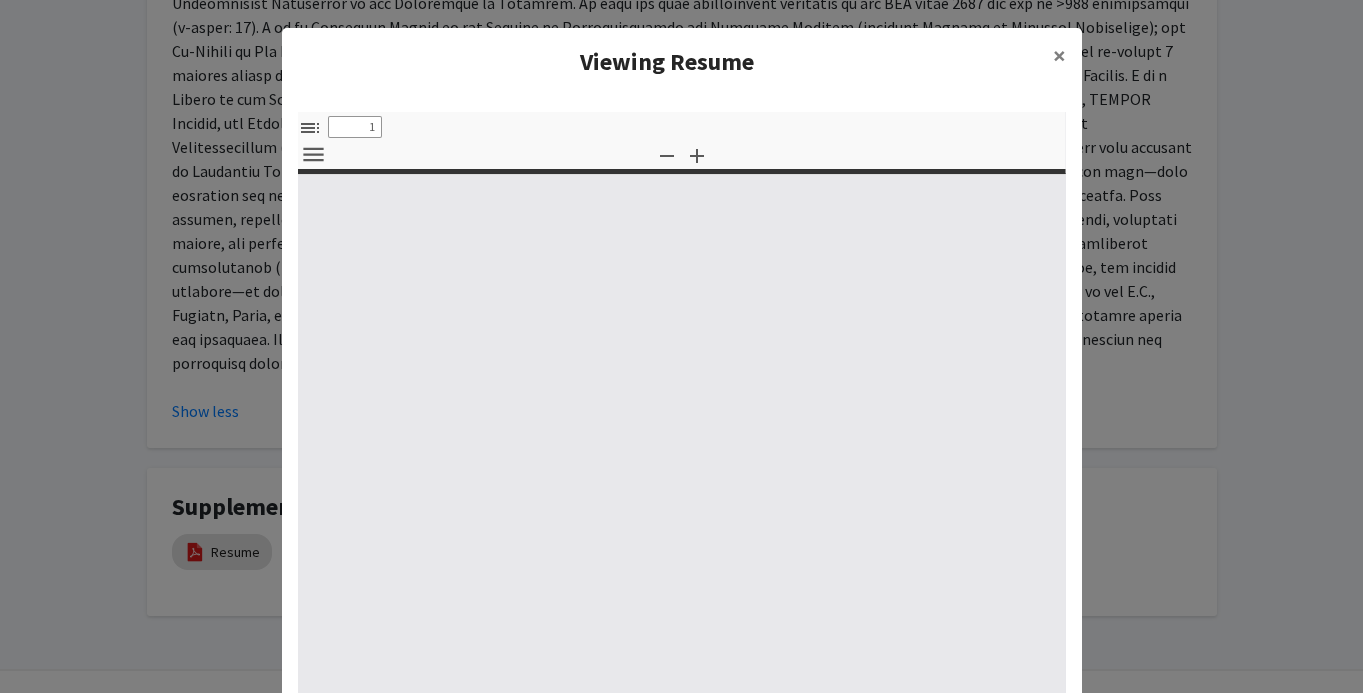 select on "custom" 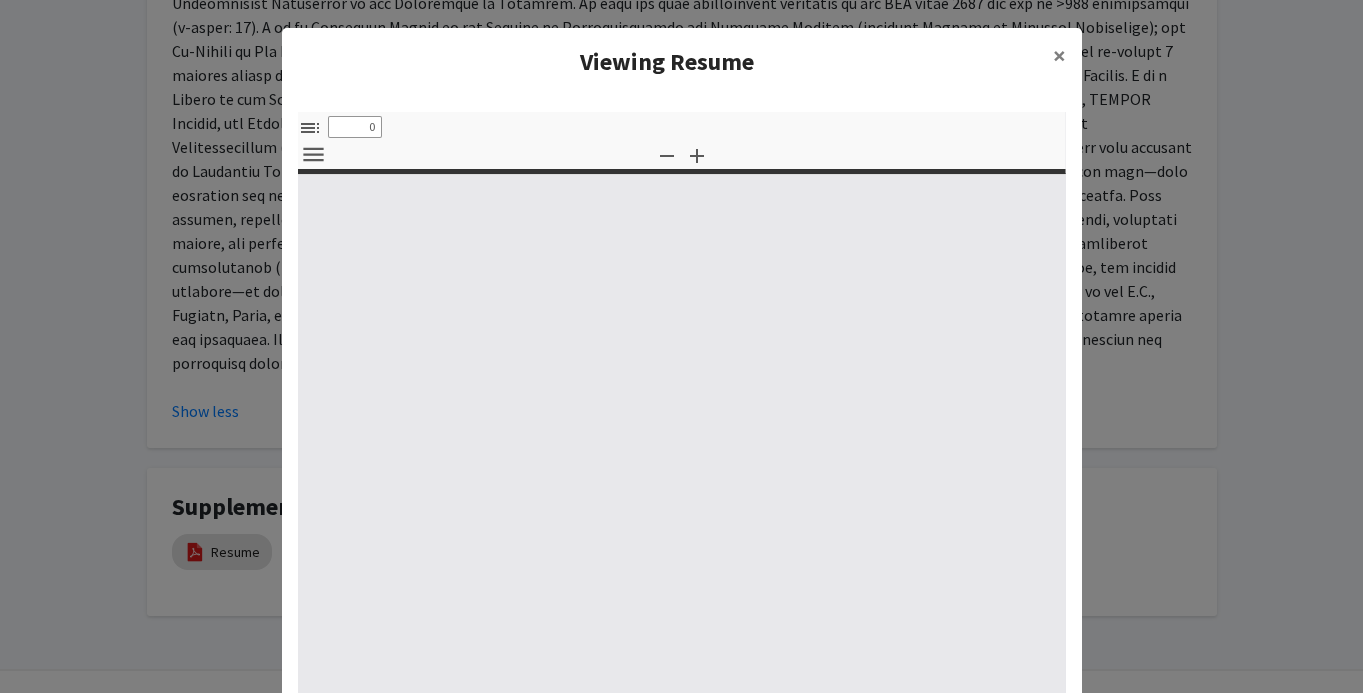 select on "custom" 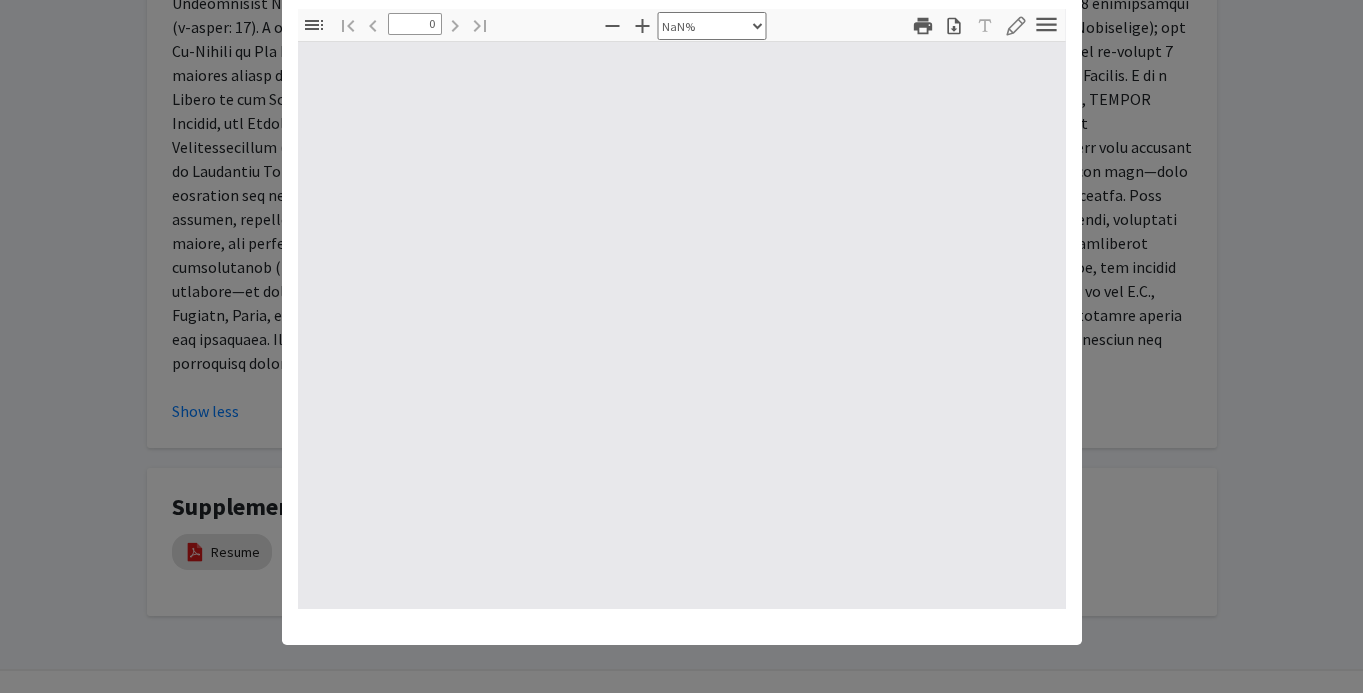 scroll, scrollTop: 0, scrollLeft: 0, axis: both 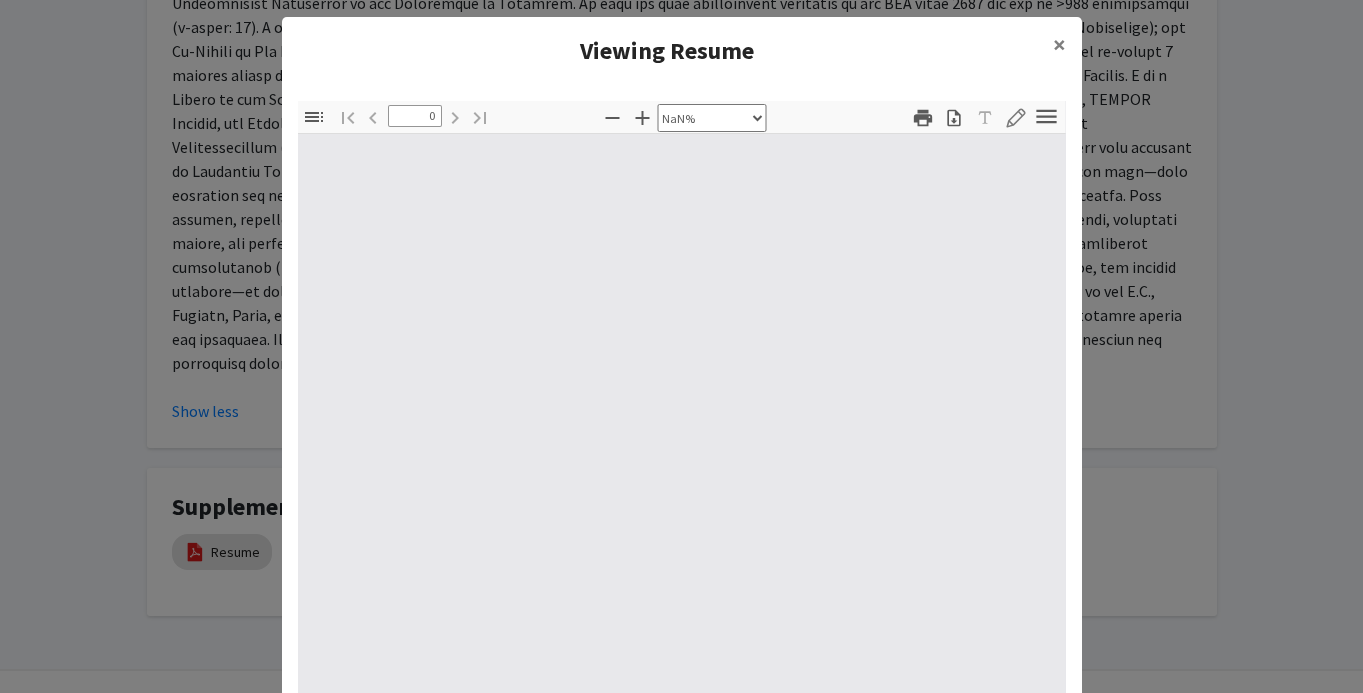 type on "1" 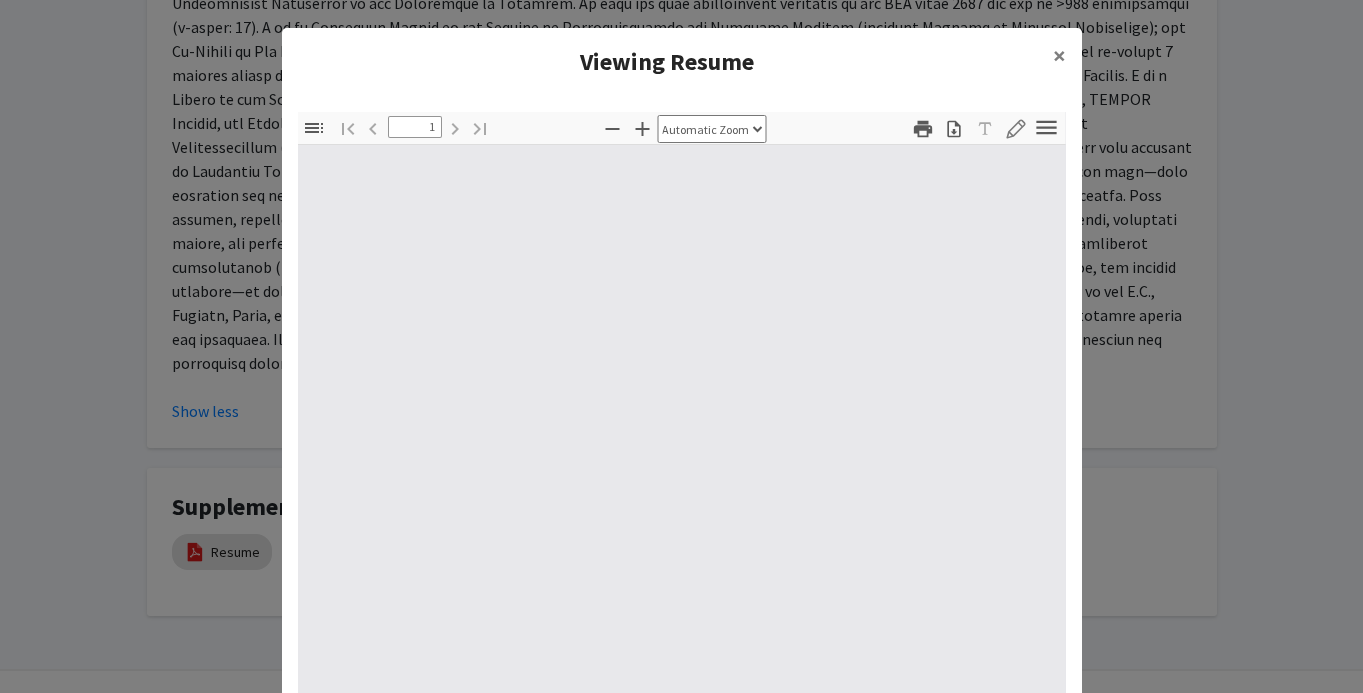 select on "auto" 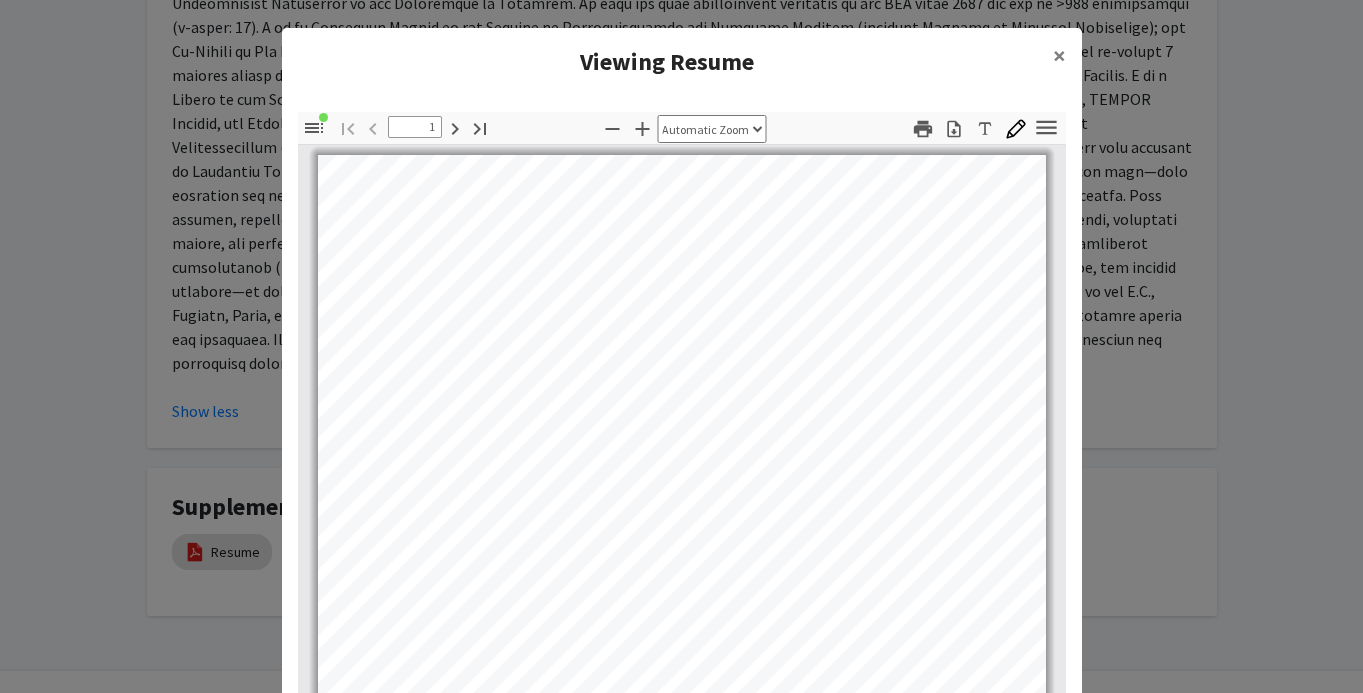 scroll, scrollTop: 0, scrollLeft: 0, axis: both 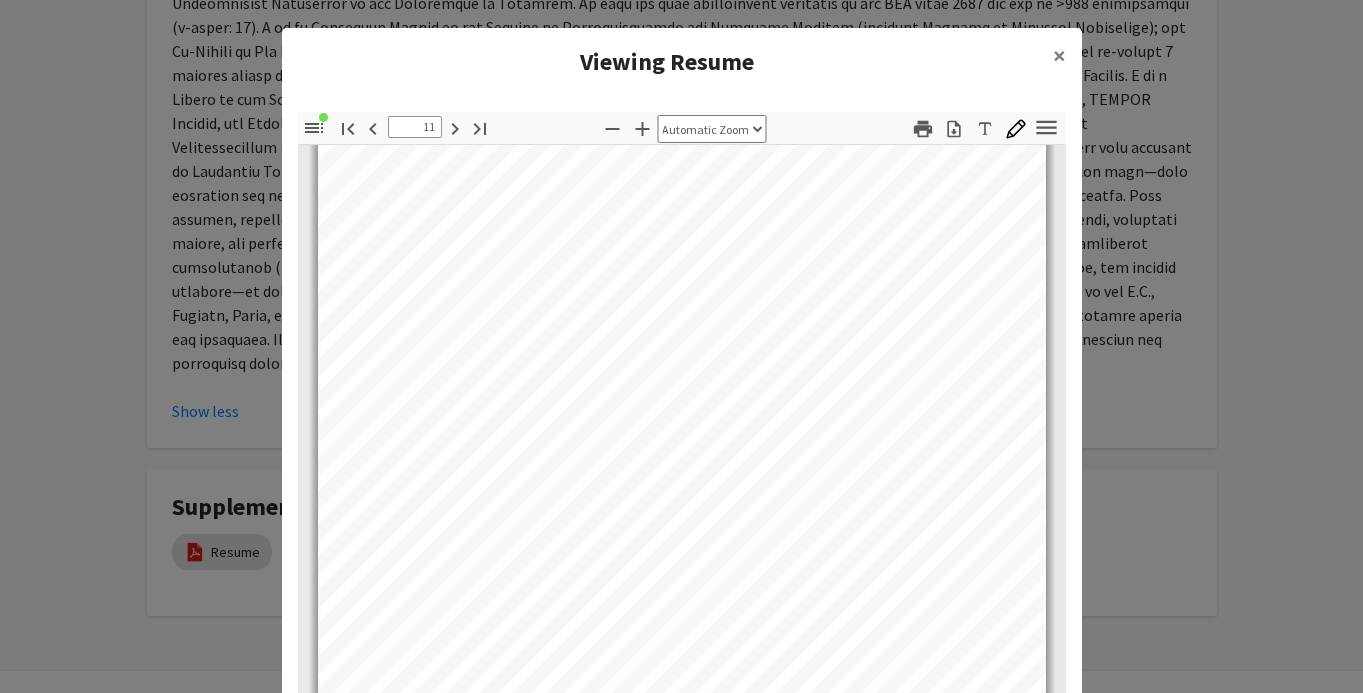 type on "12" 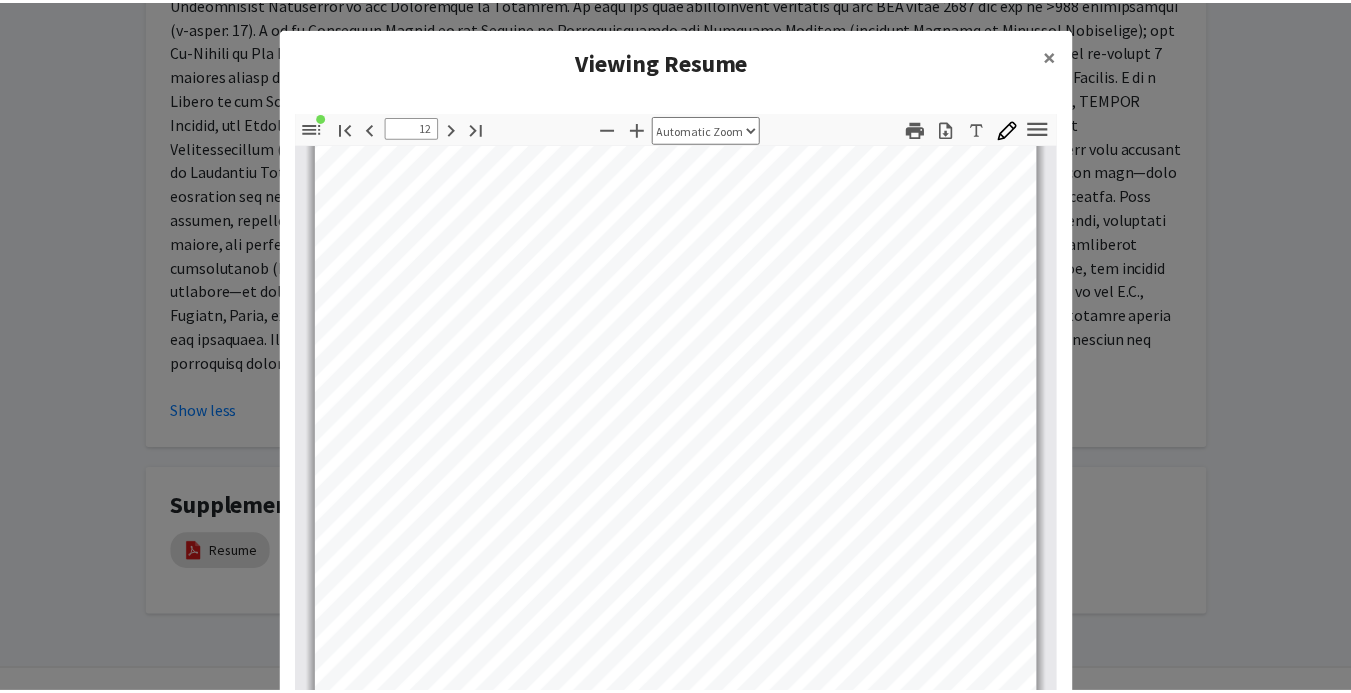 scroll, scrollTop: 10371, scrollLeft: 0, axis: vertical 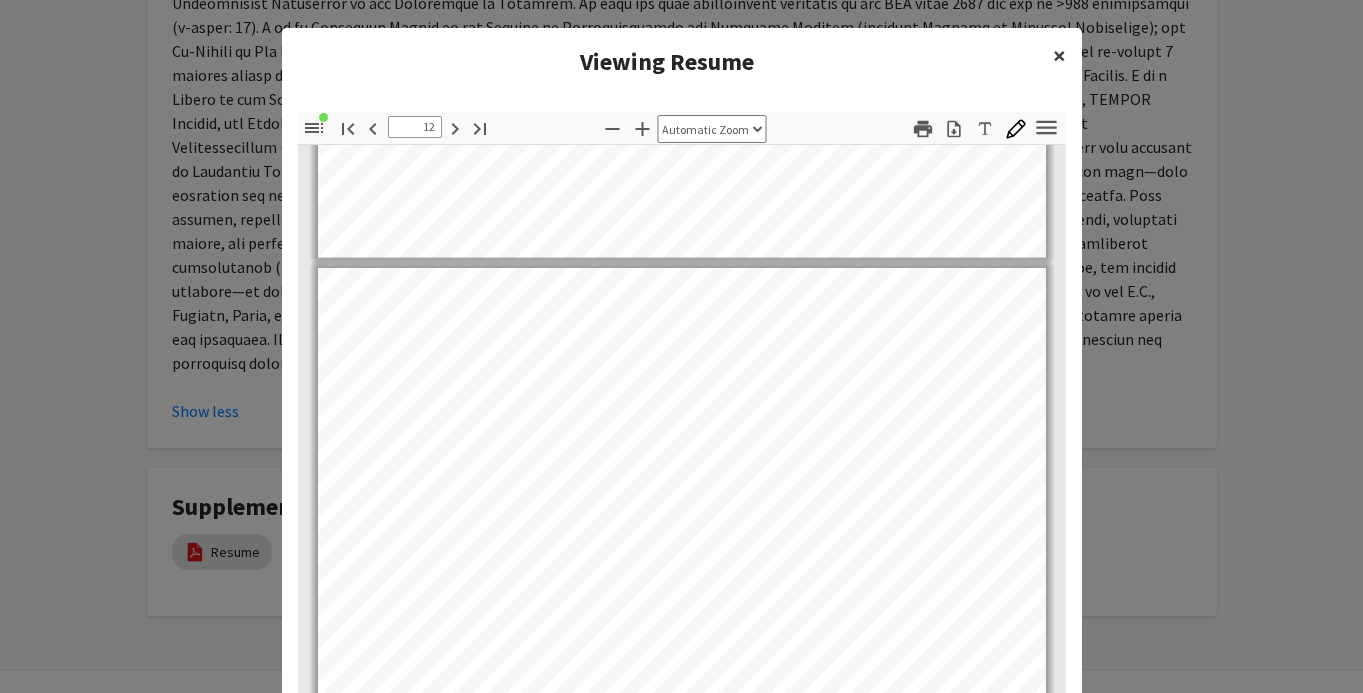 click on "×" 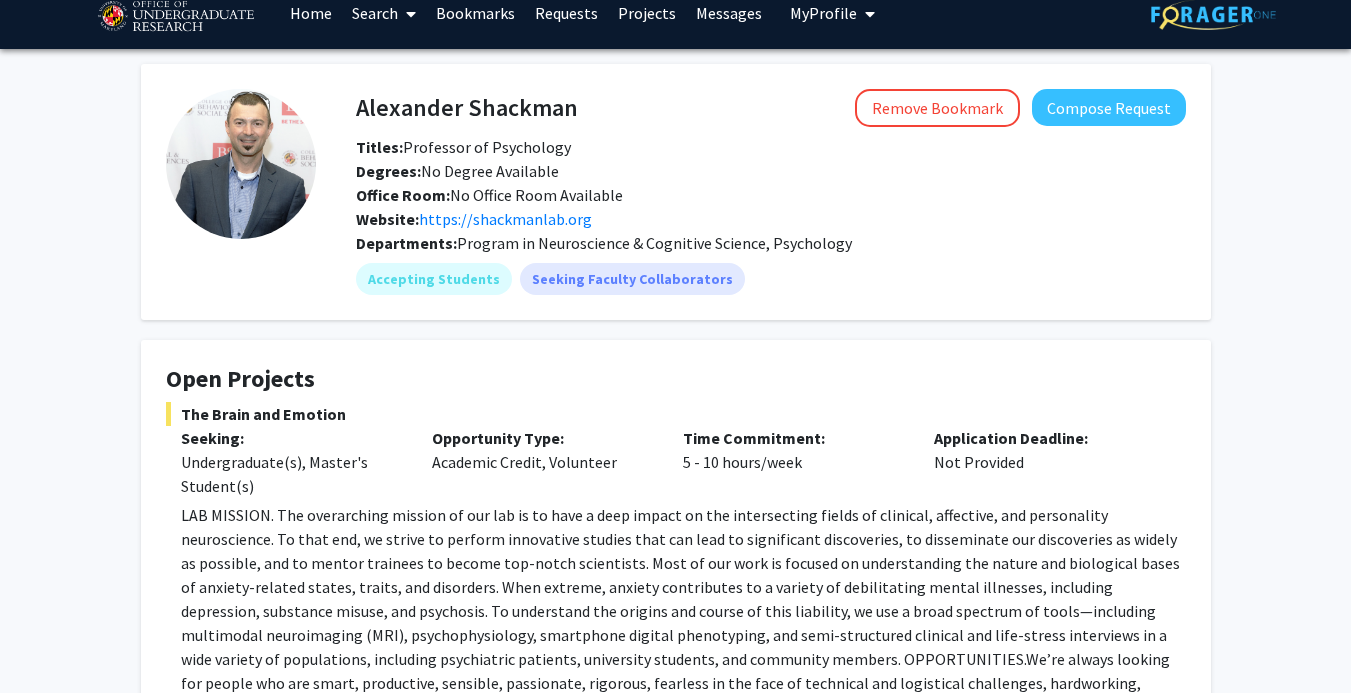 scroll, scrollTop: 28, scrollLeft: 0, axis: vertical 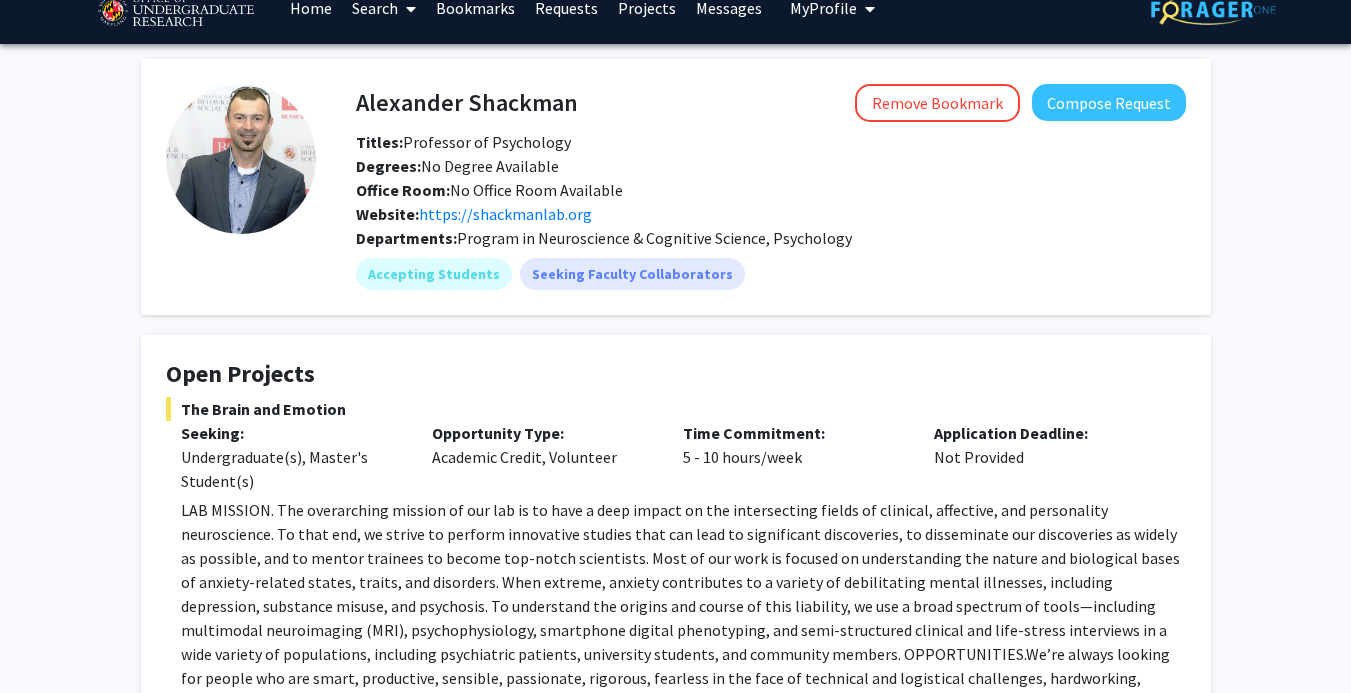 click on "Office Room:   No Office Room Available" 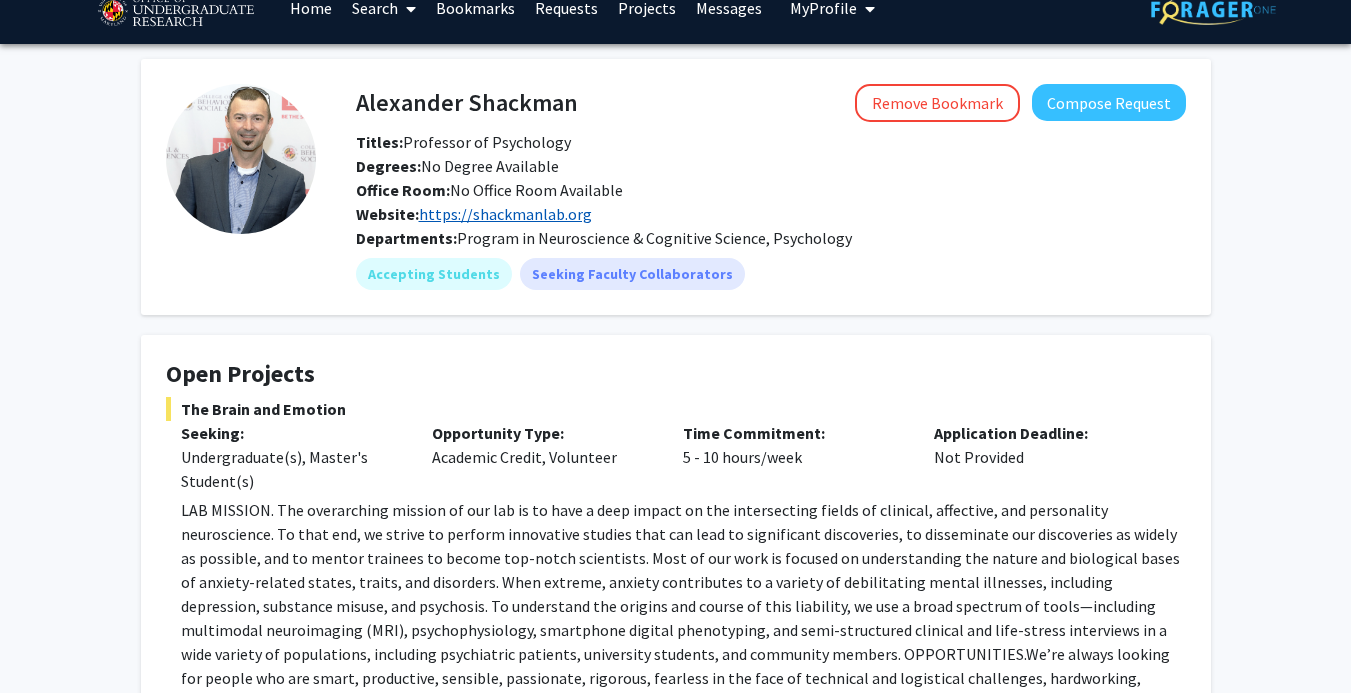 click on "https://shackmanlab.org" 